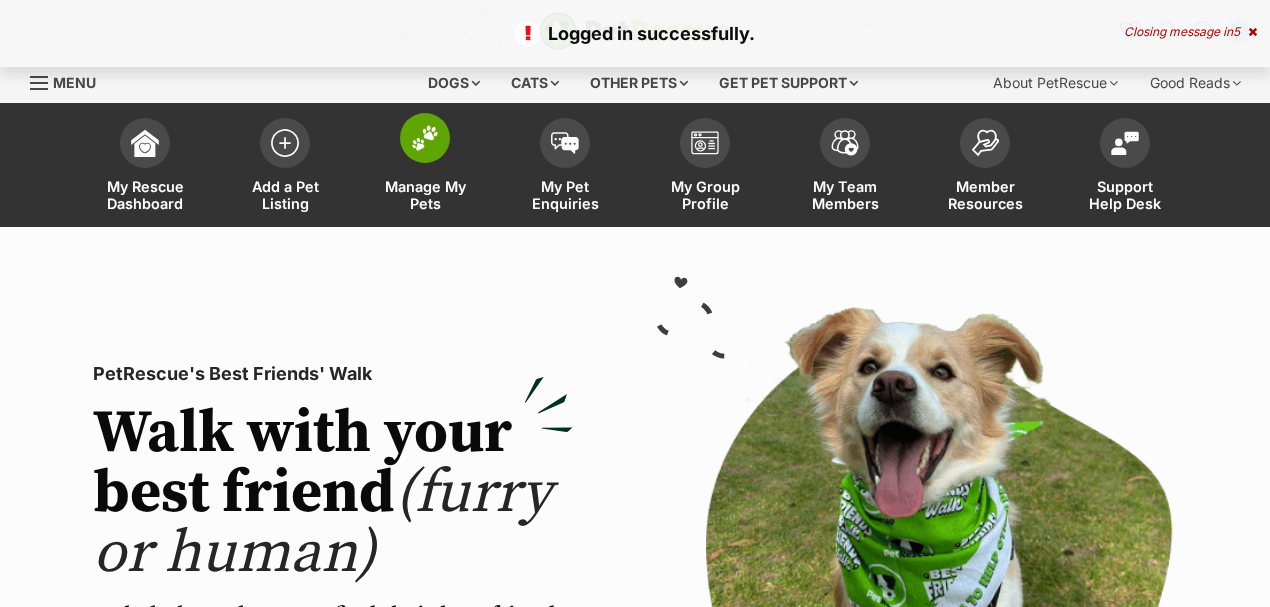 scroll, scrollTop: 0, scrollLeft: 0, axis: both 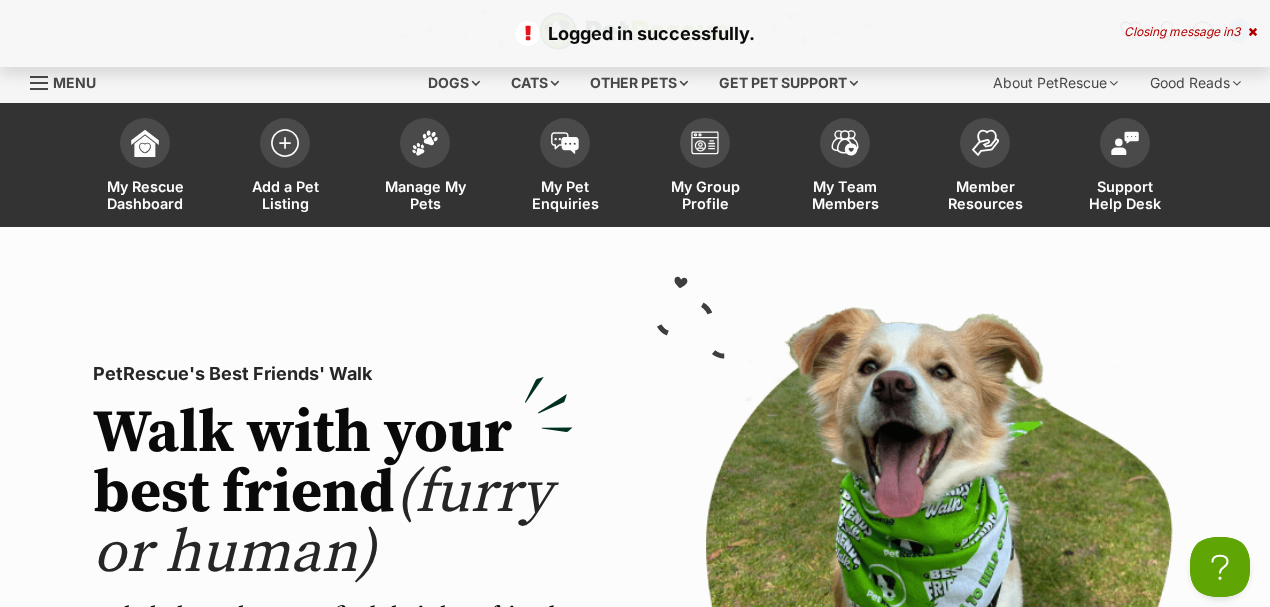 click at bounding box center [1252, 32] 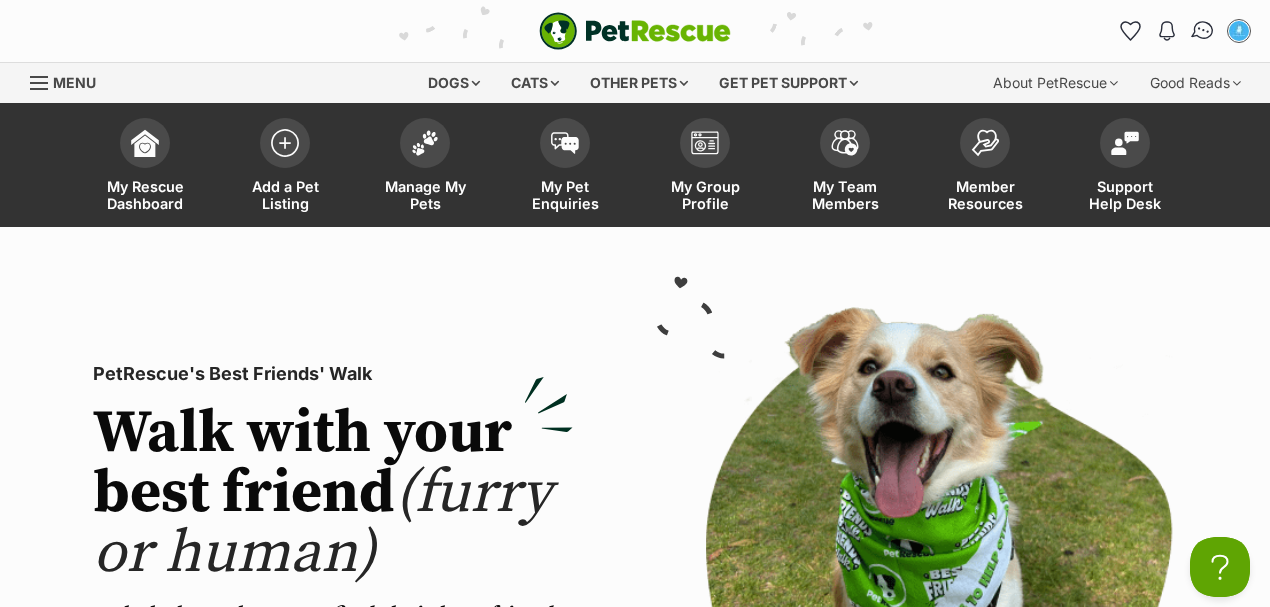 click at bounding box center [1203, 31] 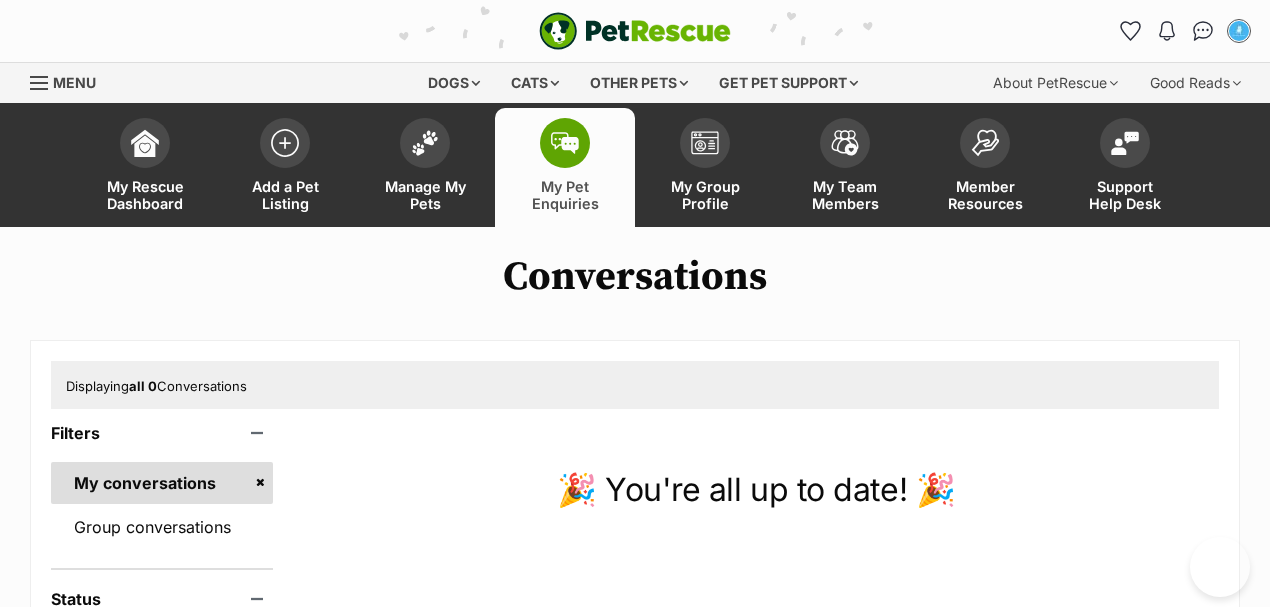 scroll, scrollTop: 0, scrollLeft: 0, axis: both 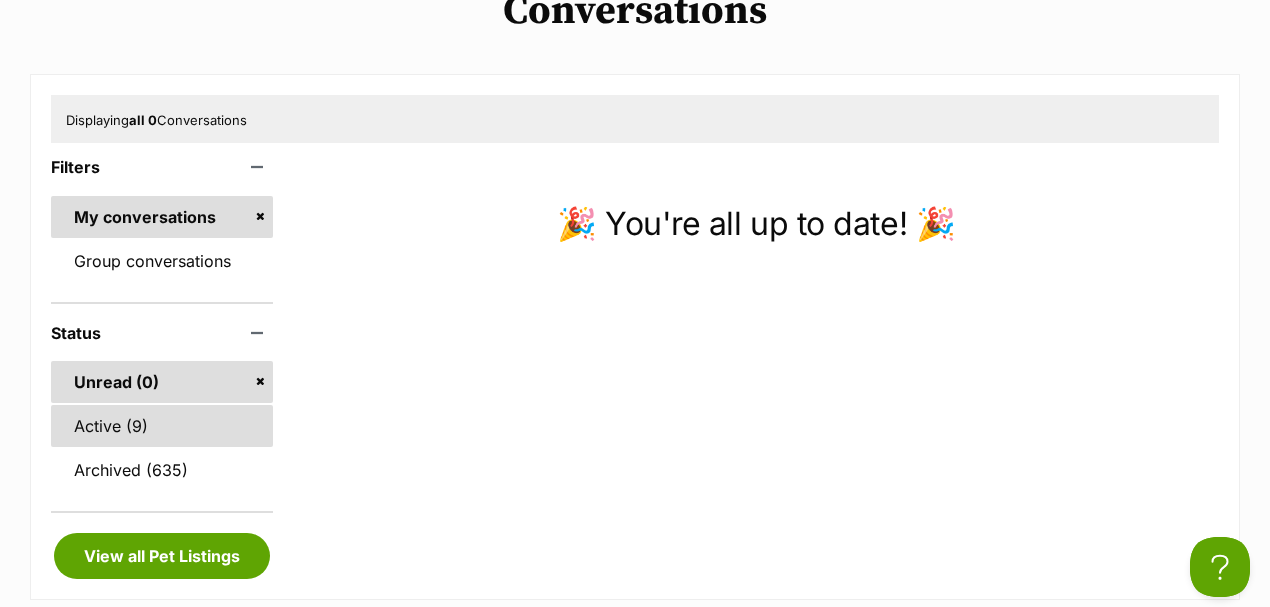 click on "Active (9)" at bounding box center (162, 426) 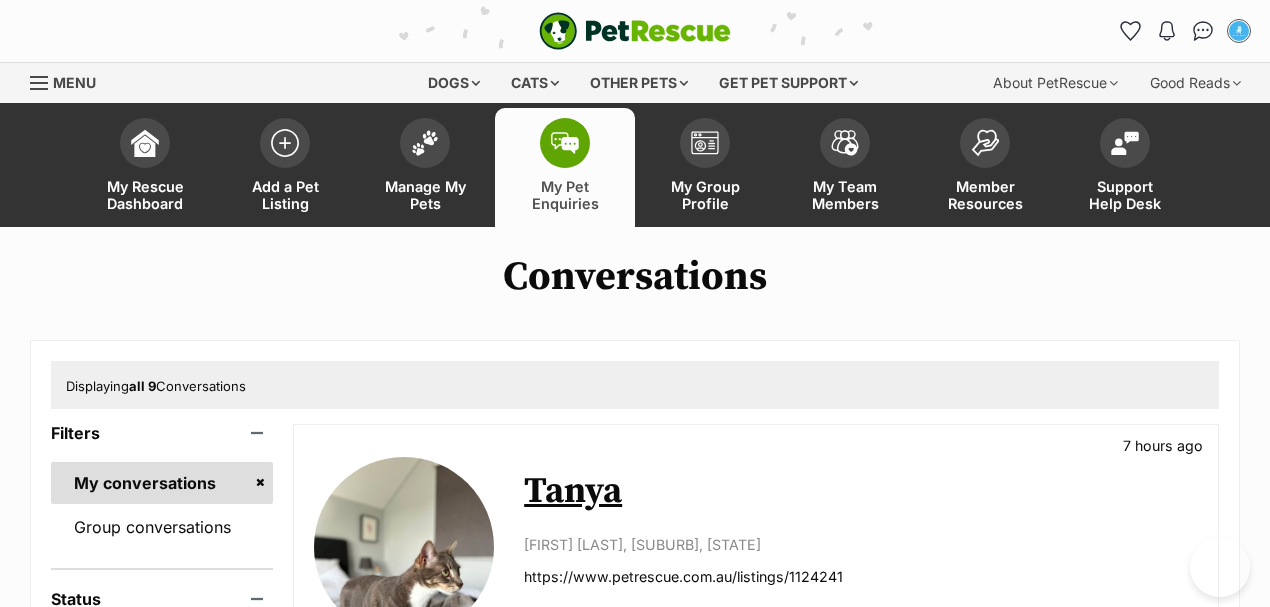 scroll, scrollTop: 0, scrollLeft: 0, axis: both 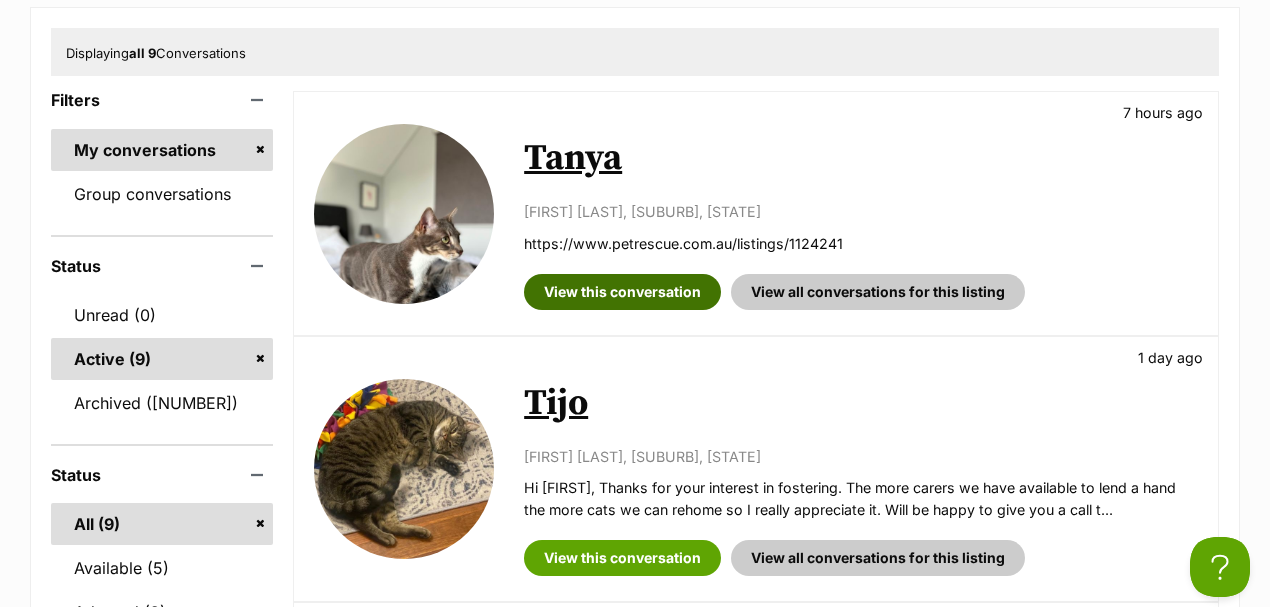 click on "View this conversation" at bounding box center [622, 292] 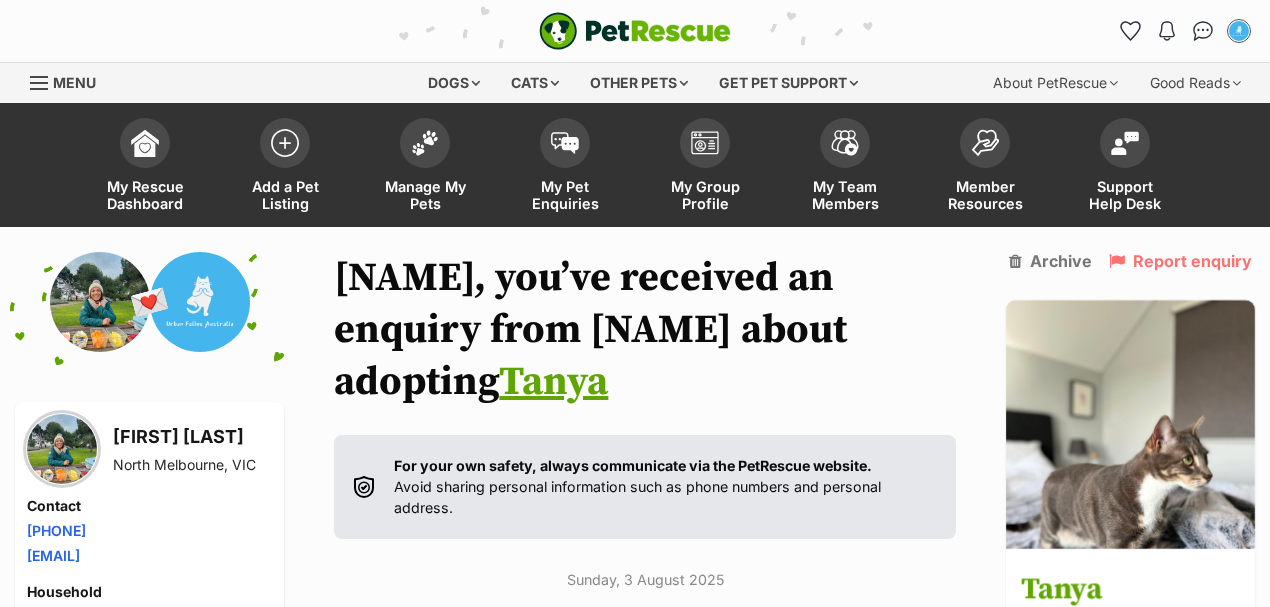 scroll, scrollTop: 459, scrollLeft: 0, axis: vertical 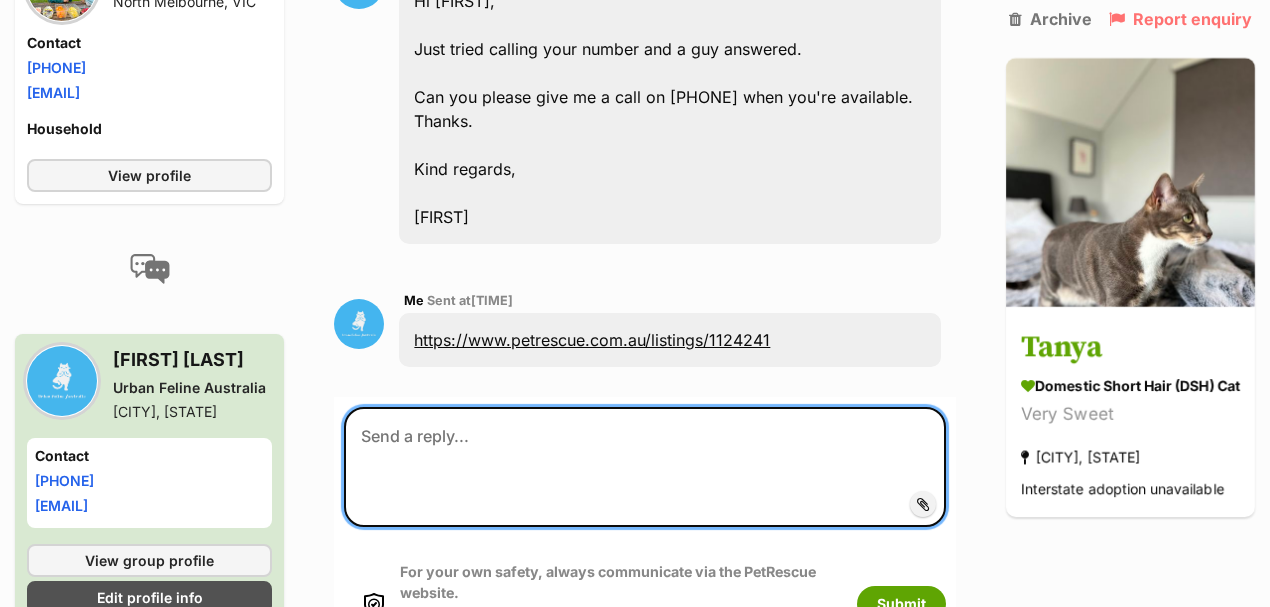 click at bounding box center [645, 467] 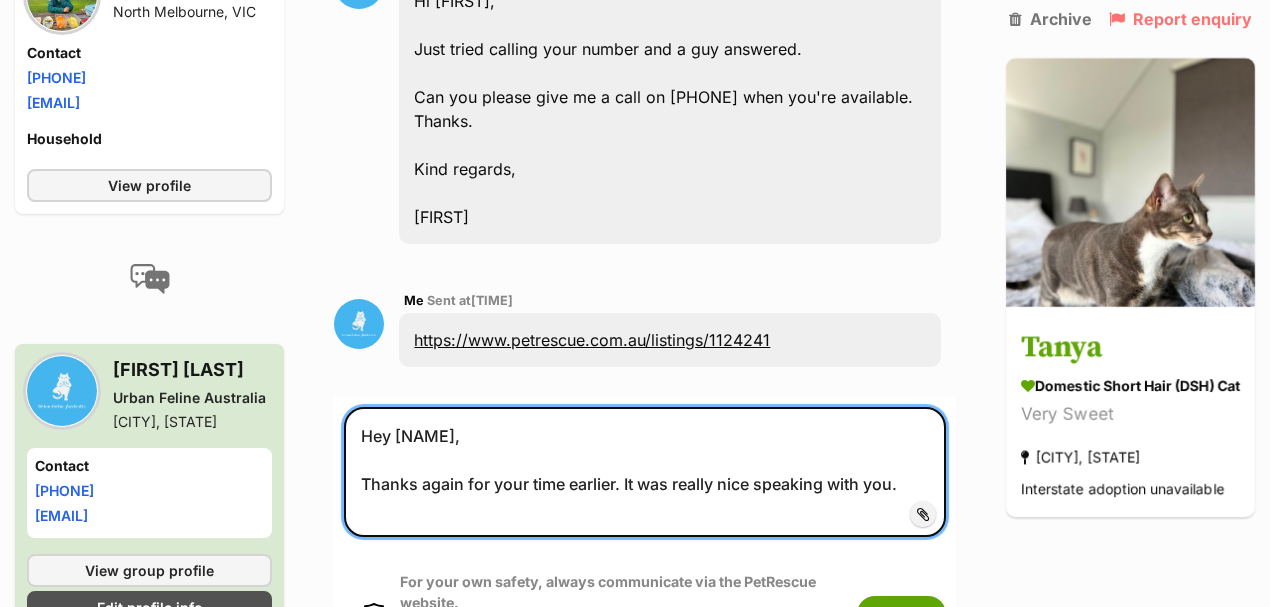 drag, startPoint x: 912, startPoint y: 462, endPoint x: 916, endPoint y: 452, distance: 10.770329 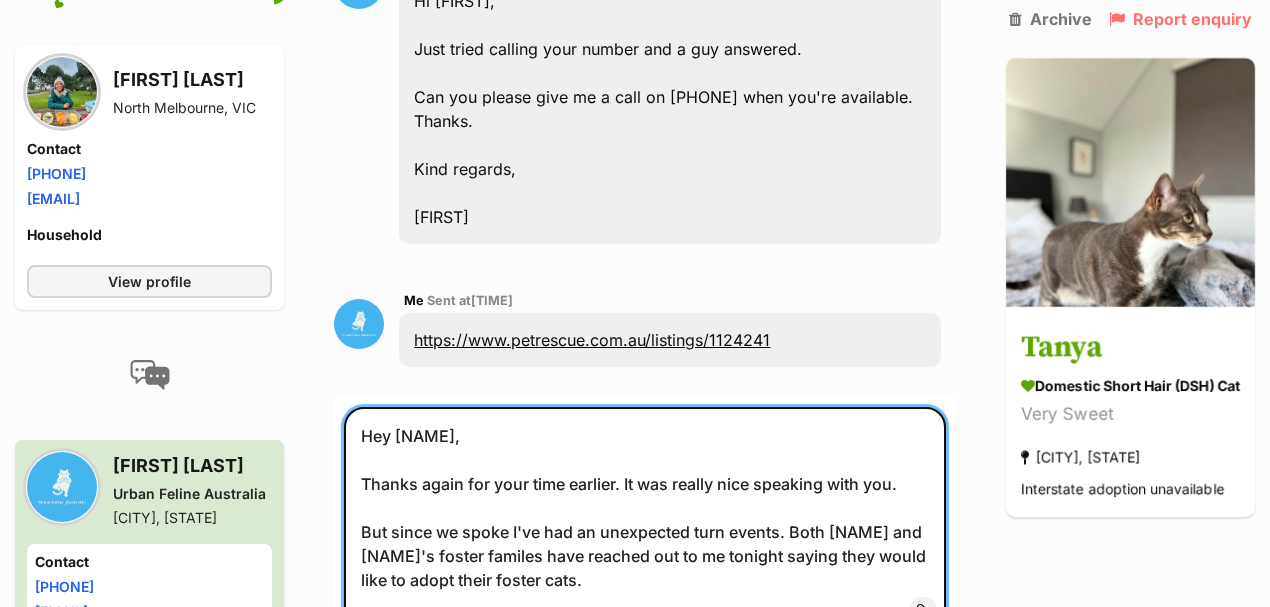 click on "Hey [NAME],
Thanks again for your time earlier. It was really nice speaking with you.
But since we spoke I've had an unexpected turn events. Both [NAME] and [NAME]'s foster familes have reached out to me tonight saying they would like to adopt their foster cats." at bounding box center [645, 520] 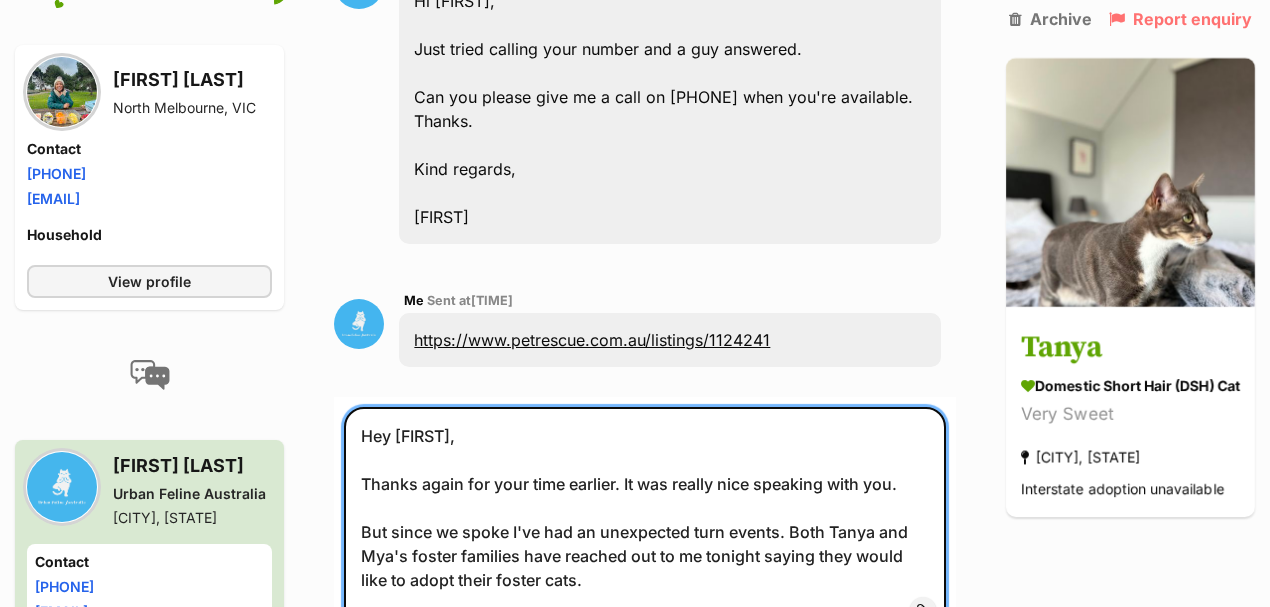 click on "Hey [FIRST],
Thanks again for your time earlier. It was really nice speaking with you.
But since we spoke I've had an unexpected turn events. Both Tanya and Mya's foster families have reached out to me tonight saying they would like to adopt their foster cats." at bounding box center [645, 520] 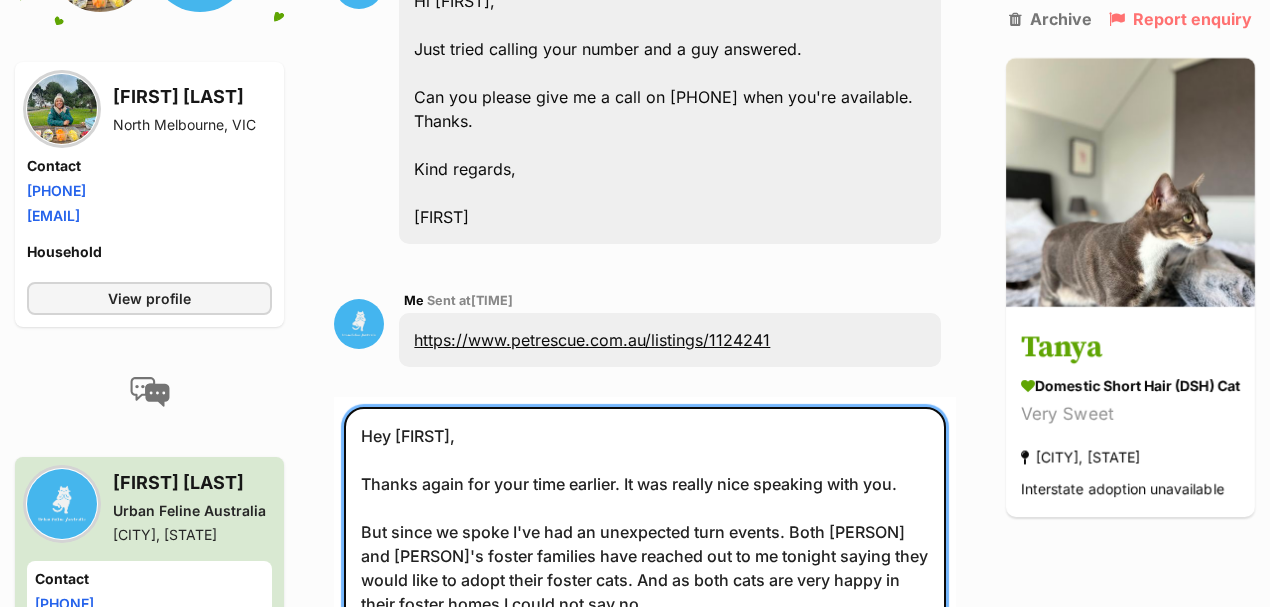 scroll, scrollTop: 1730, scrollLeft: 0, axis: vertical 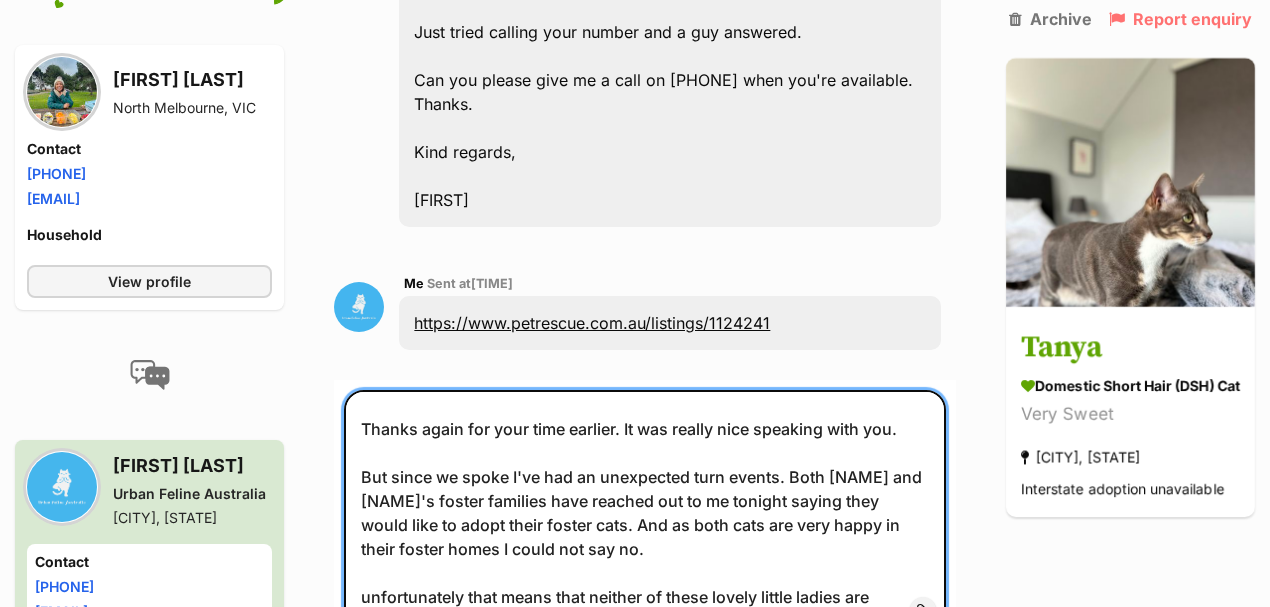 click on "Hey [NAME],
Thanks again for your time earlier. It was really nice speaking with you.
But since we spoke I've had an unexpected turn events. Both [NAME] and [NAME]'s foster families have reached out to me tonight saying they would like to adopt their foster cats. And as both cats are very happy in their foster homes I could not say no.
unfortunately that means that neither of these lovely little ladies are available to" at bounding box center [645, 511] 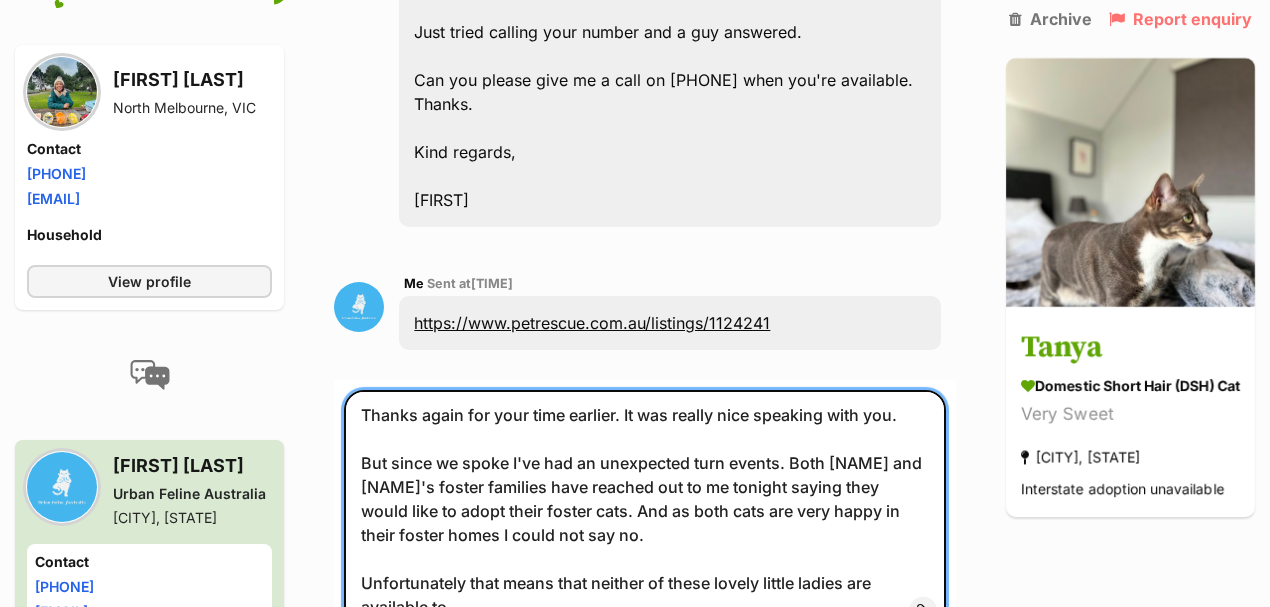 scroll, scrollTop: 79, scrollLeft: 0, axis: vertical 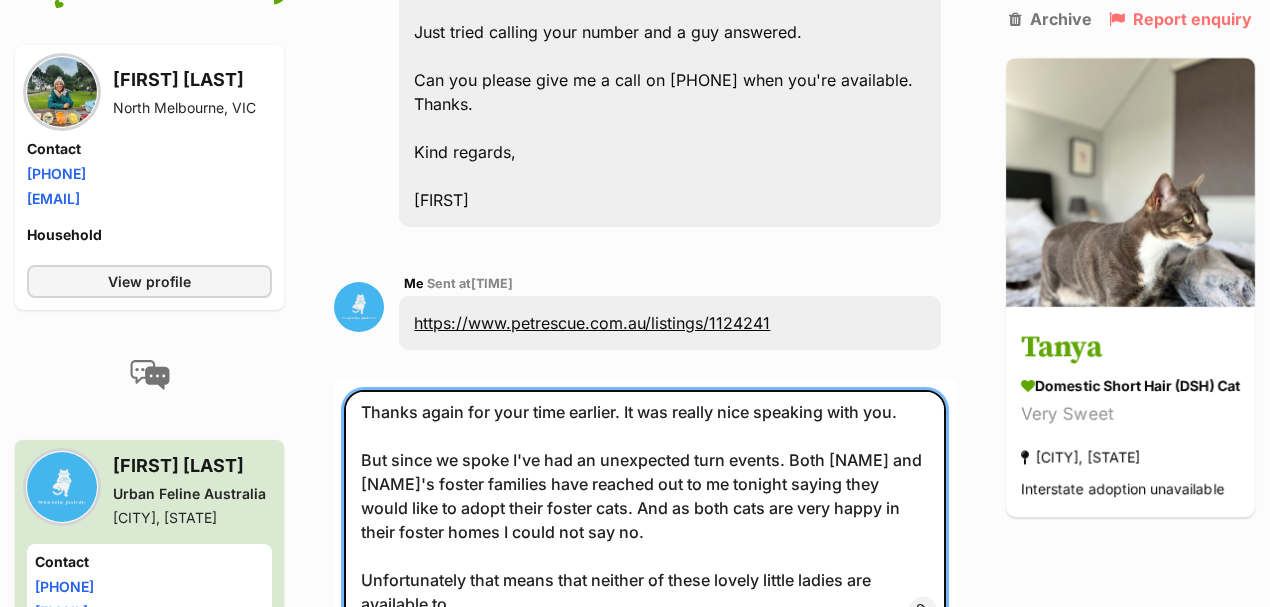 click on "Hey [NAME],
Thanks again for your time earlier. It was really nice speaking with you.
But since we spoke I've had an unexpected turn events. Both [NAME] and [NAME]'s foster families have reached out to me tonight saying they would like to adopt their foster cats. And as both cats are very happy in their foster homes I could not say no.
Unfortunately that means that neither of these lovely little ladies are available to" at bounding box center (645, 511) 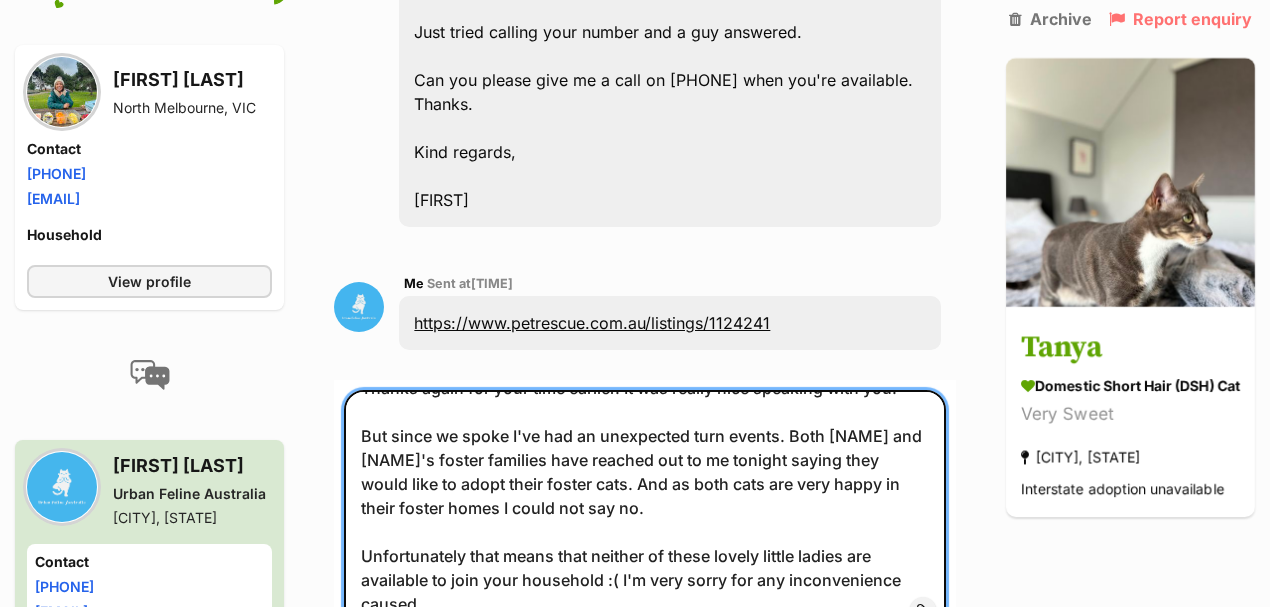 click on "Hey [NAME],
Thanks again for your time earlier. It was really nice speaking with you.
But since we spoke I've had an unexpected turn events. Both [NAME] and [NAME]'s foster families have reached out to me tonight saying they would like to adopt their foster cats. And as both cats are very happy in their foster homes I could not say no.
Unfortunately that means that neither of these lovely little ladies are available to join your household :( I'm very sorry for any inconvenience caused." at bounding box center [645, 511] 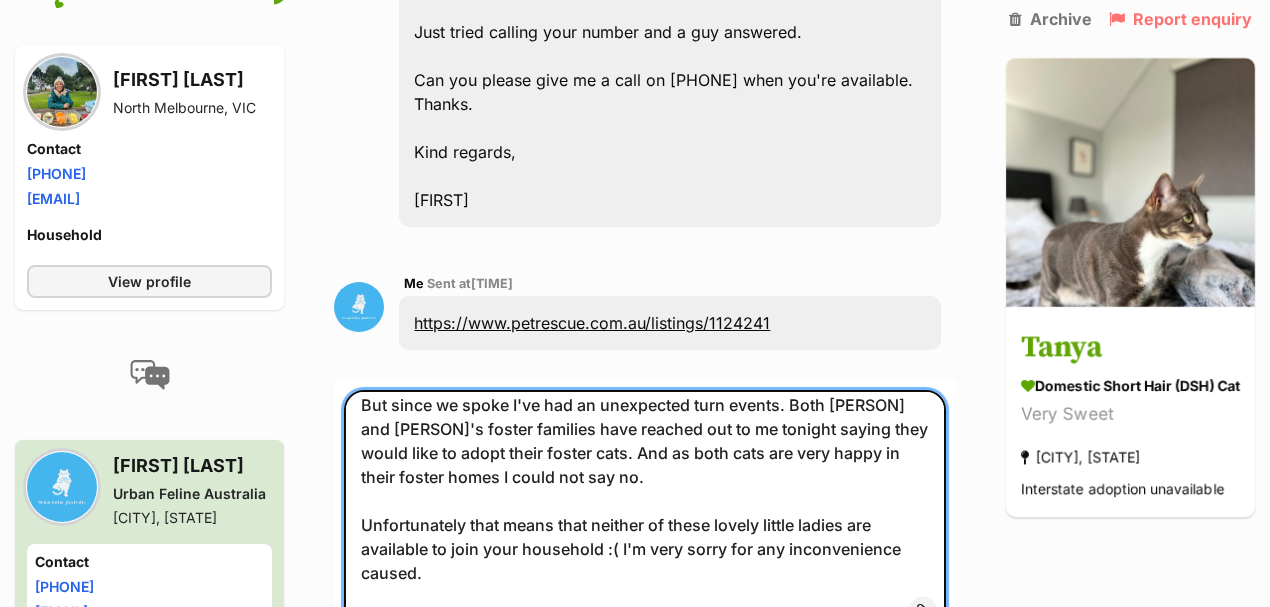 scroll, scrollTop: 151, scrollLeft: 0, axis: vertical 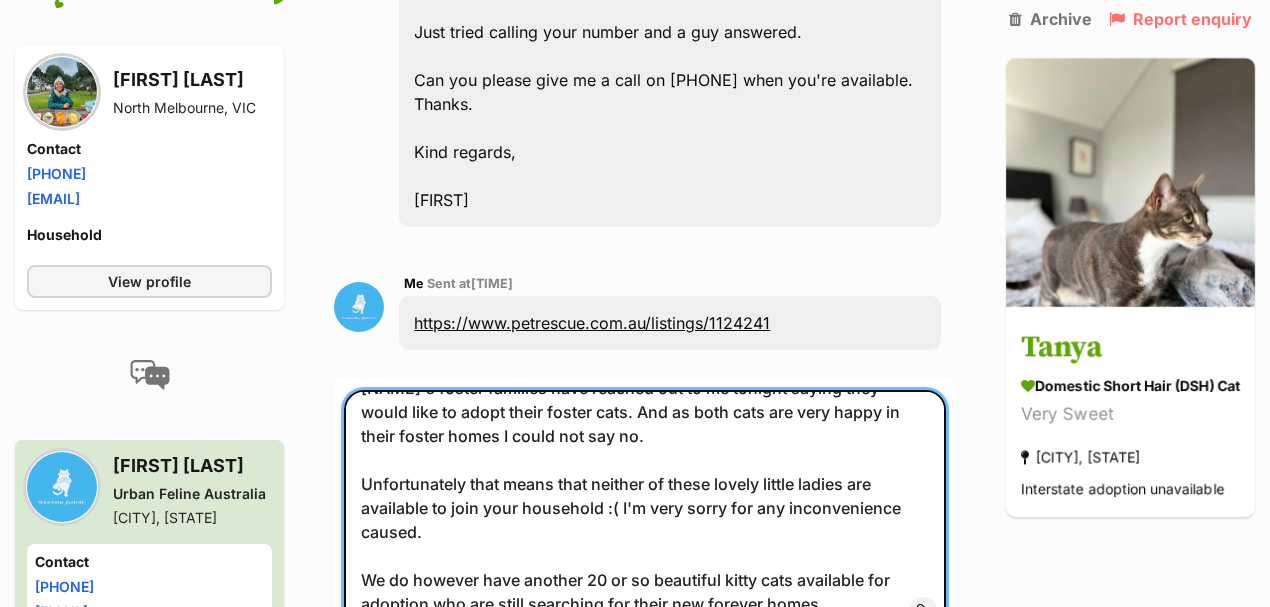 click on "Hey [NAME],
Thanks again for your time earlier. It was really nice speaking with you.
But since we spoke I've had an unexpected turn events. Both [NAME] and [NAME]'s foster families have reached out to me tonight saying they would like to adopt their foster cats. And as both cats are very happy in their foster homes I could not say no.
Unfortunately that means that neither of these lovely little ladies are available to join your household :( I'm very sorry for any inconvenience caused.
We do however have another 20 or so beautiful kitty cats available for adoption who are still searching for their new forever homes" at bounding box center (645, 511) 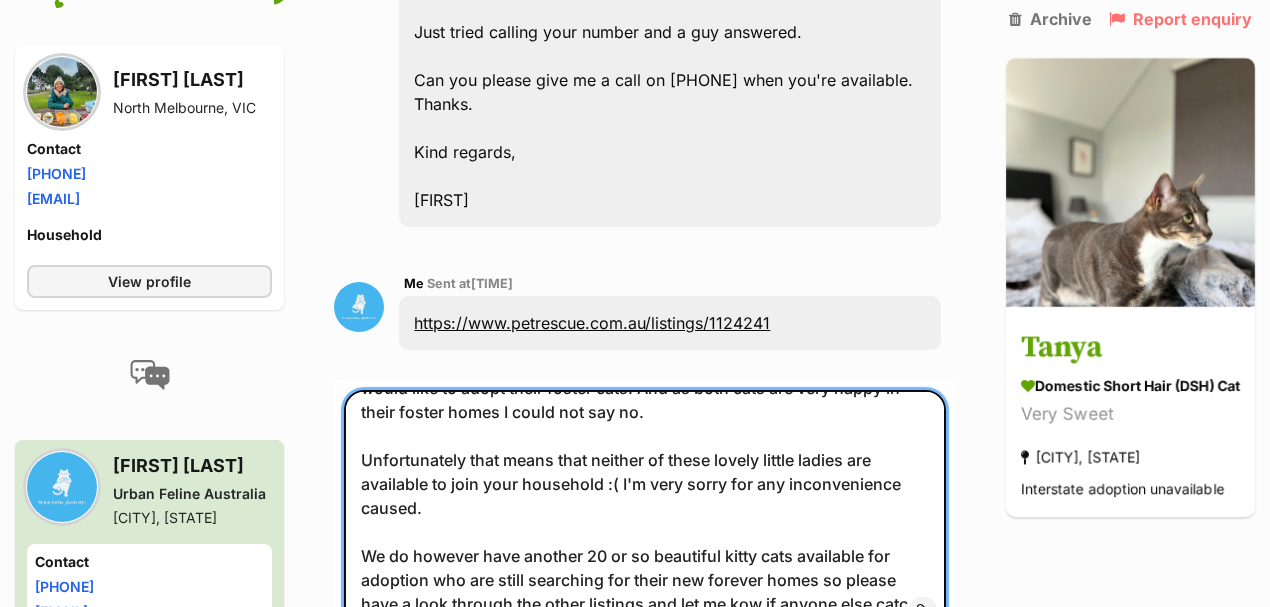 scroll, scrollTop: 182, scrollLeft: 0, axis: vertical 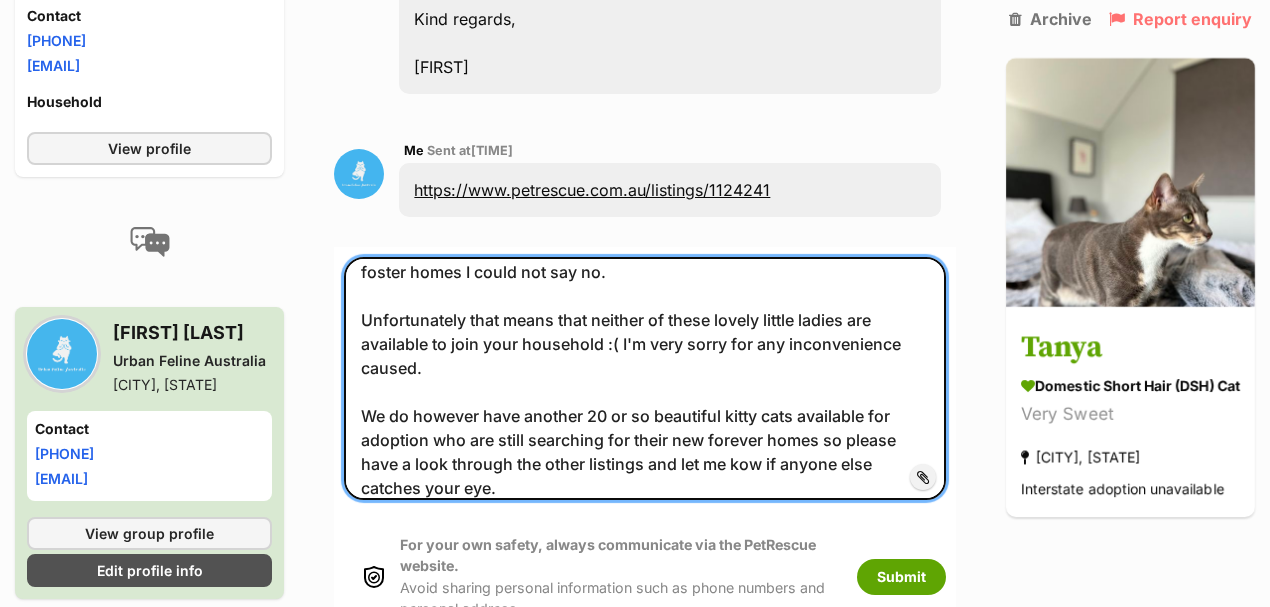 click on "Hey [NAME],
Thanks again for your time earlier. It was really nice speaking with you.
But since we spoke I've had an unexpected turn events. Both Tanya and Mya's foster families have reached out to me tonight saying they would like to adopt their foster cats. And as both cats are very happy in their foster homes I could not say no.
Unfortunately that means that neither of these lovely little ladies are available to join your household :( I'm very sorry for any inconvenience caused.
We do however have another 20 or so beautiful kitty cats available for adoption who are still searching for their new forever homes so please have a look through the other listings and let me kow if anyone else catches your eye." at bounding box center [645, 378] 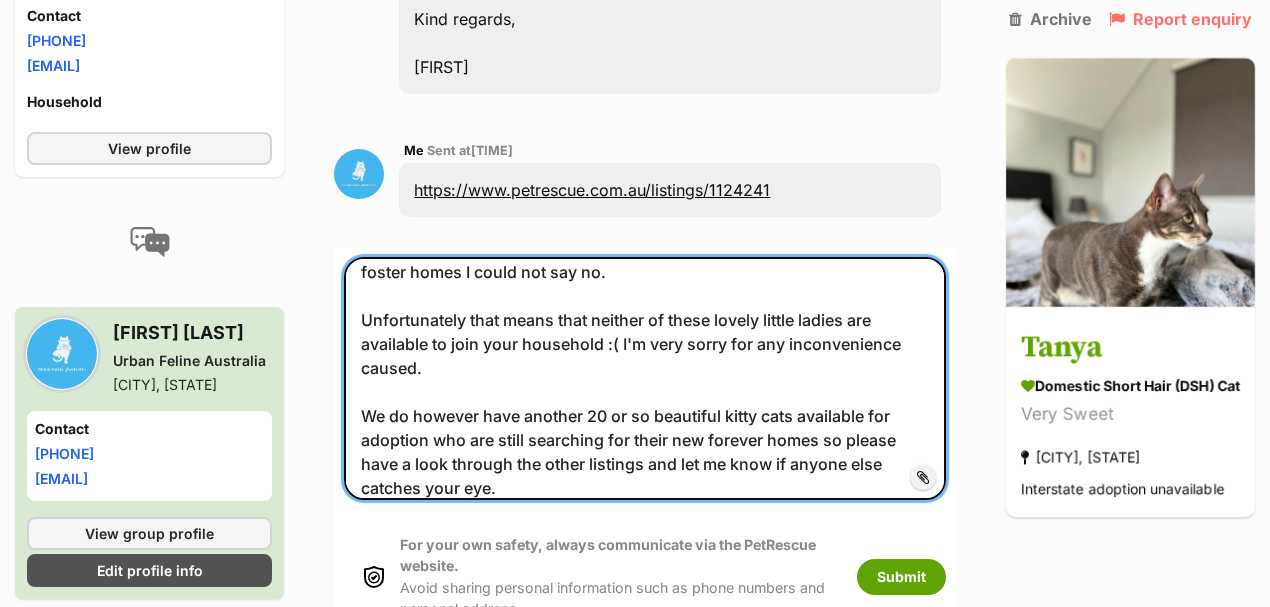 click on "Hey [NAME],
Thanks again for your time earlier. It was really nice speaking with you.
But since we spoke I've had an unexpected turn events. Both Tanya and Mya's foster families have reached out to me tonight saying they would like to adopt their foster cats. And as both cats are very happy in their foster homes I could not say no.
Unfortunately that means that neither of these lovely little ladies are available to join your household :( I'm very sorry for any inconvenience caused.
We do however have another 20 or so beautiful kitty cats available for adoption who are still searching for their new forever homes so please have a look through the other listings and let me know if anyone else catches your eye.
I hope we'll still be able to help you find your new furry companion.
Have a great night.
Kind regards,
[LAST]" at bounding box center [645, 378] 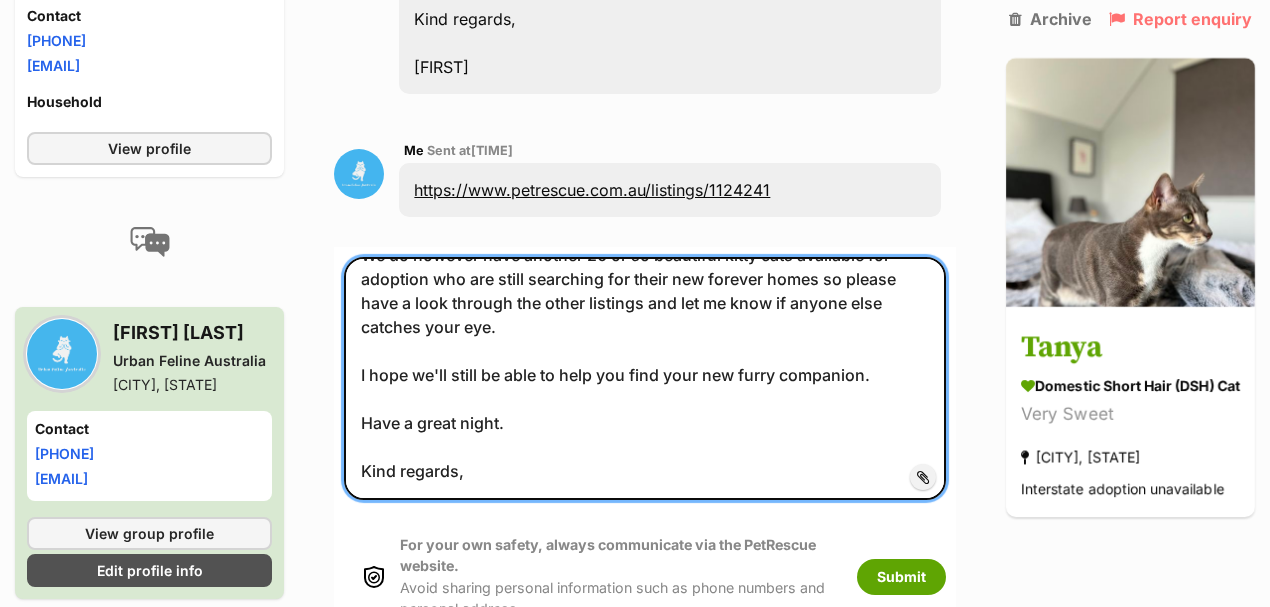 scroll, scrollTop: 374, scrollLeft: 0, axis: vertical 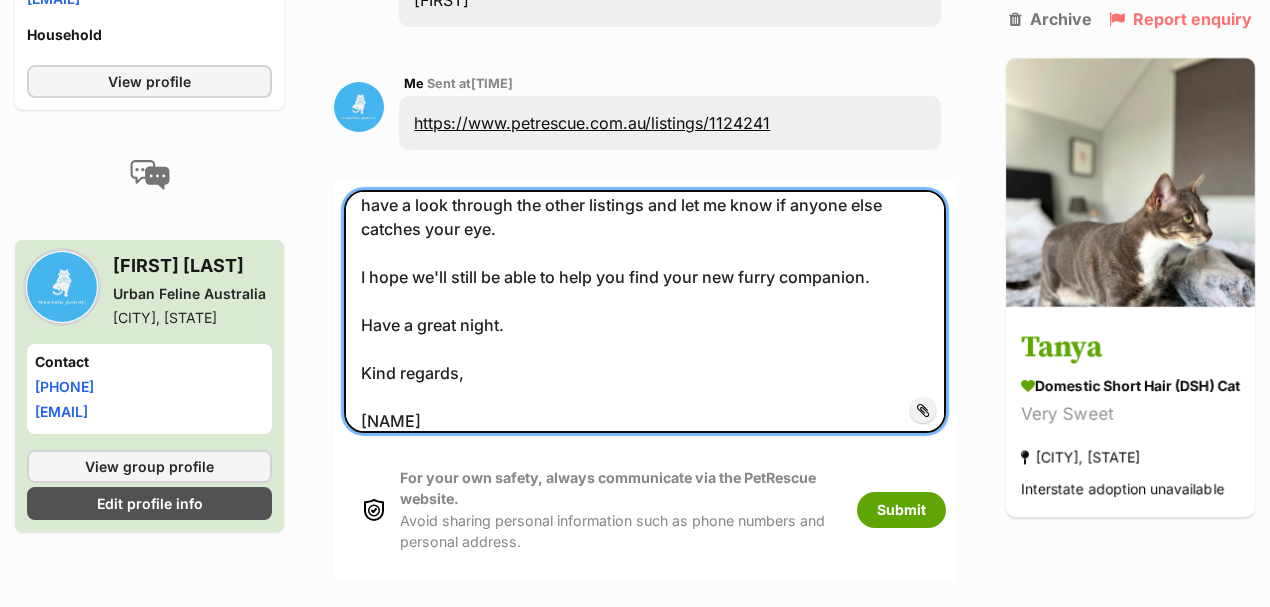 click on "Hey [NAME],
Thanks again for your time earlier. It was really nice speaking with you.
But since we spoke I've had an unexpected turn events. Both Tanya and Mya's foster families have reached out to me tonight saying they would like to adopt their foster cats. And as both cats are very happy in their foster homes I could not say no.
Unfortunately that means that neither of these lovely little ladies are available to join your household :( I'm very sorry for any inconvenience caused.
We do however have another 20 or so beautiful kitty cats available for adoption who are still searching for their new forever homes so please have a look through the other listings and let me know if anyone else catches your eye.
I hope we'll still be able to help you find your new furry companion.
Have a great night.
Kind regards,
[NAME]" at bounding box center (645, 311) 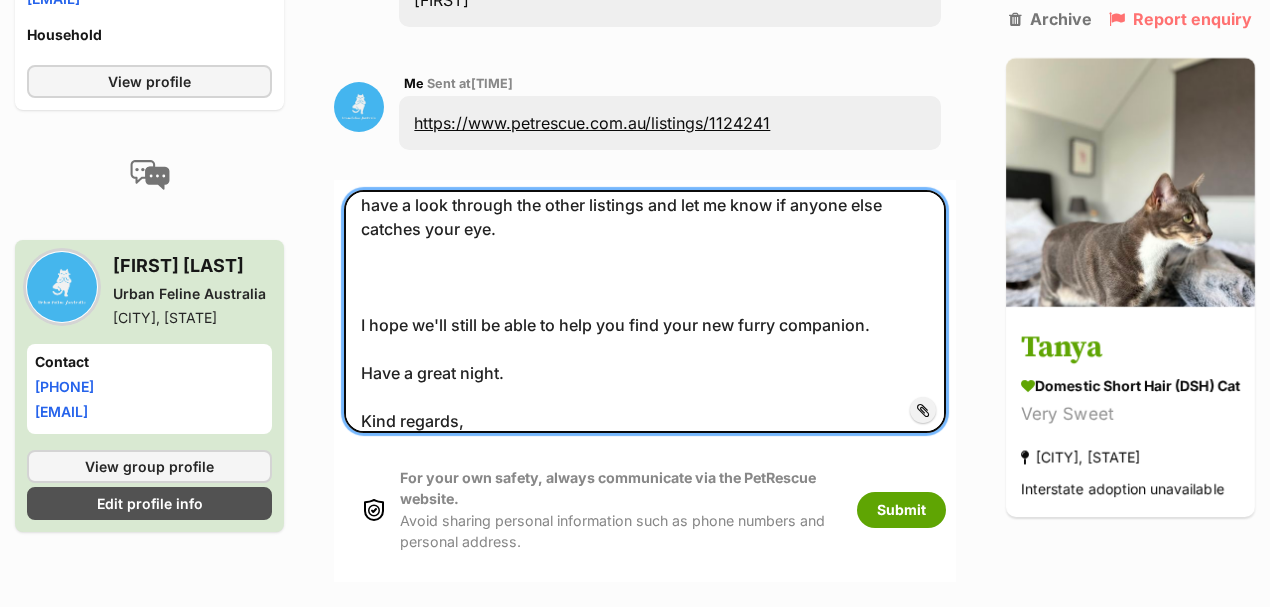 paste on "https://www.petrescue.com.au/groups/11970?species=cat#pet-listings" 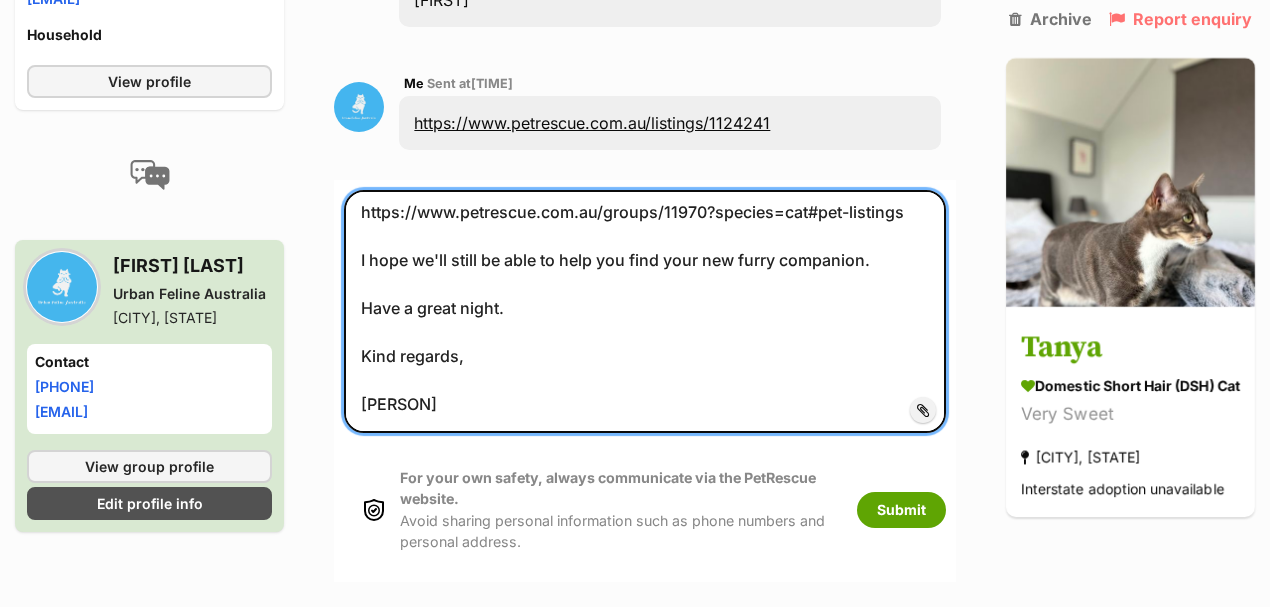 scroll, scrollTop: 463, scrollLeft: 0, axis: vertical 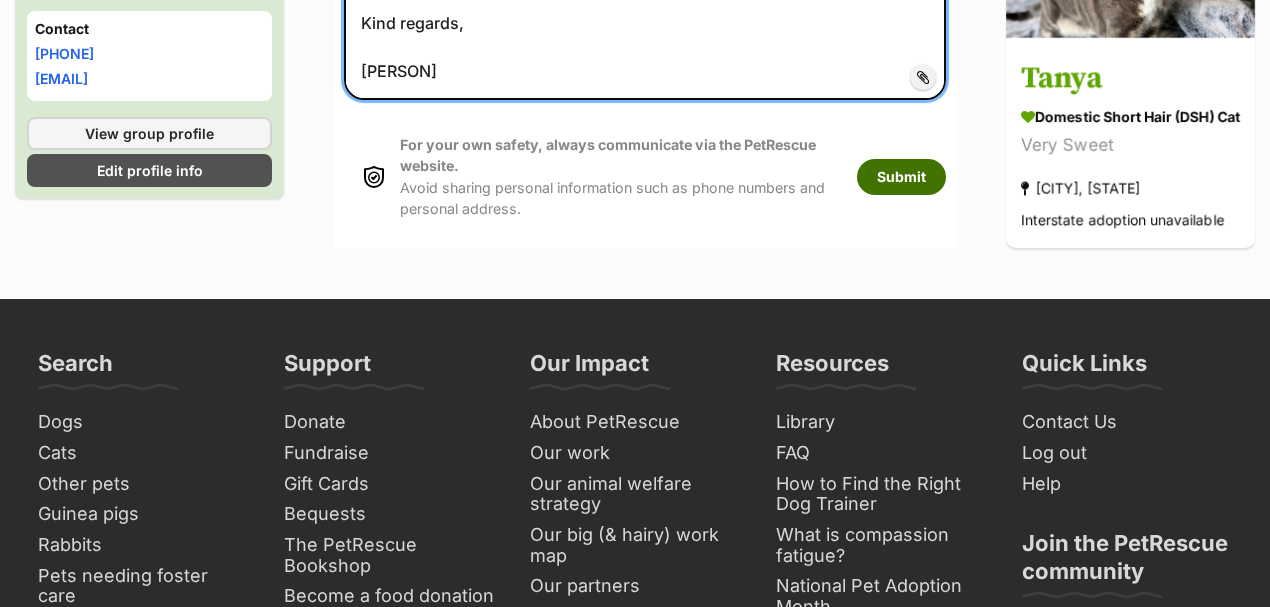 type on "Hey [FIRST],
Thanks again for your time earlier. It was really nice speaking with you.
But since we spoke I've had an unexpected turn events. Both [PERSON] and [PERSON]'s foster families have reached out to me tonight saying they would like to adopt their foster cats. And as both cats are very happy in their foster homes I could not say no.
Unfortunately that means that neither of these lovely little ladies are available to join your household :( I'm very sorry for any inconvenience caused.
We do however have another 20 or so beautiful kitty cats available for adoption who are still searching for their new forever homes so please have a look through the other listings and let me know if anyone else catches your eye.
https://www.petrescue.com.au/groups/11970?species=cat#pet-listings
I hope we'll still be able to help you find your new furry companion.
Have a great night.
Kind regards,
[PERSON]" 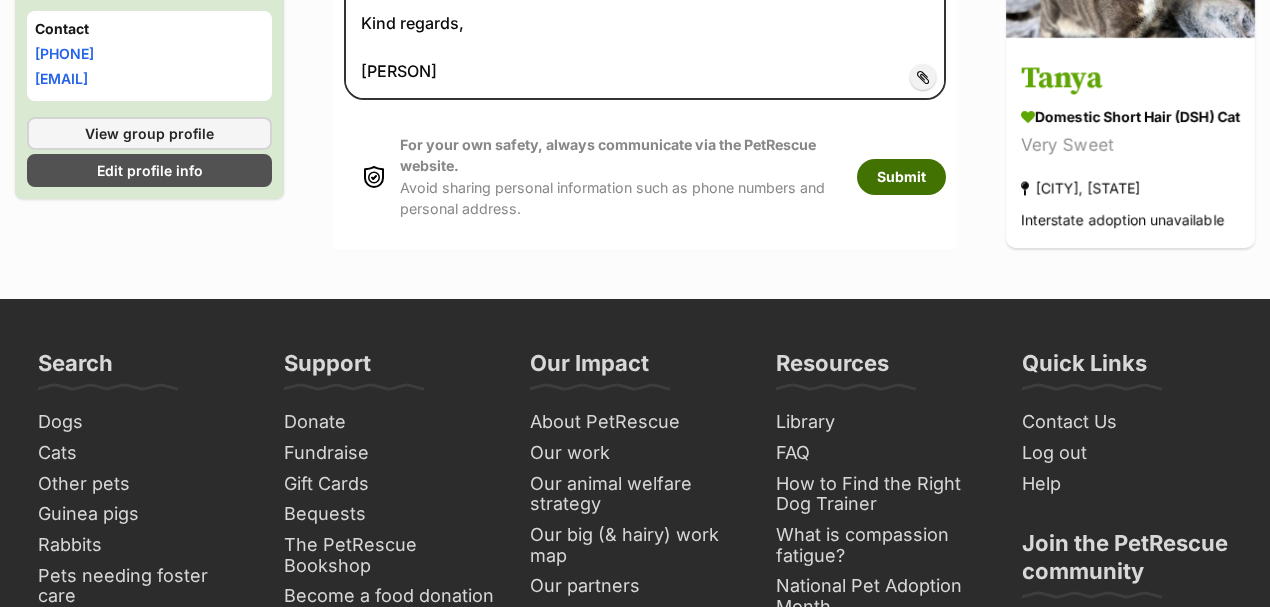click on "Submit" at bounding box center (901, 177) 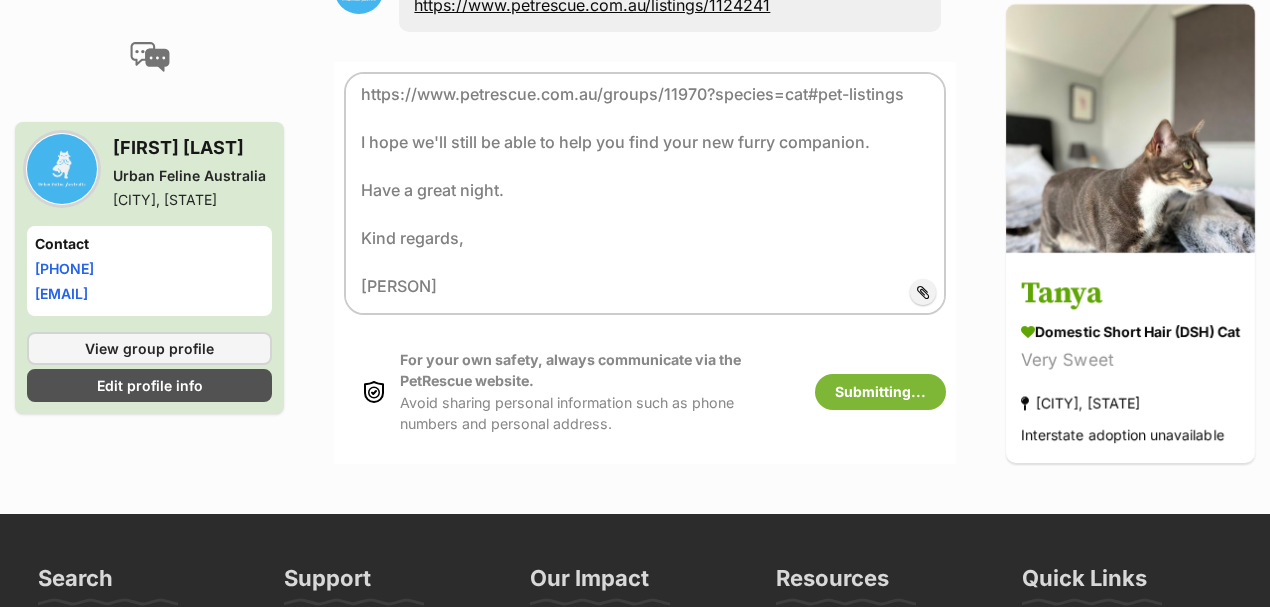 scroll, scrollTop: 1873, scrollLeft: 0, axis: vertical 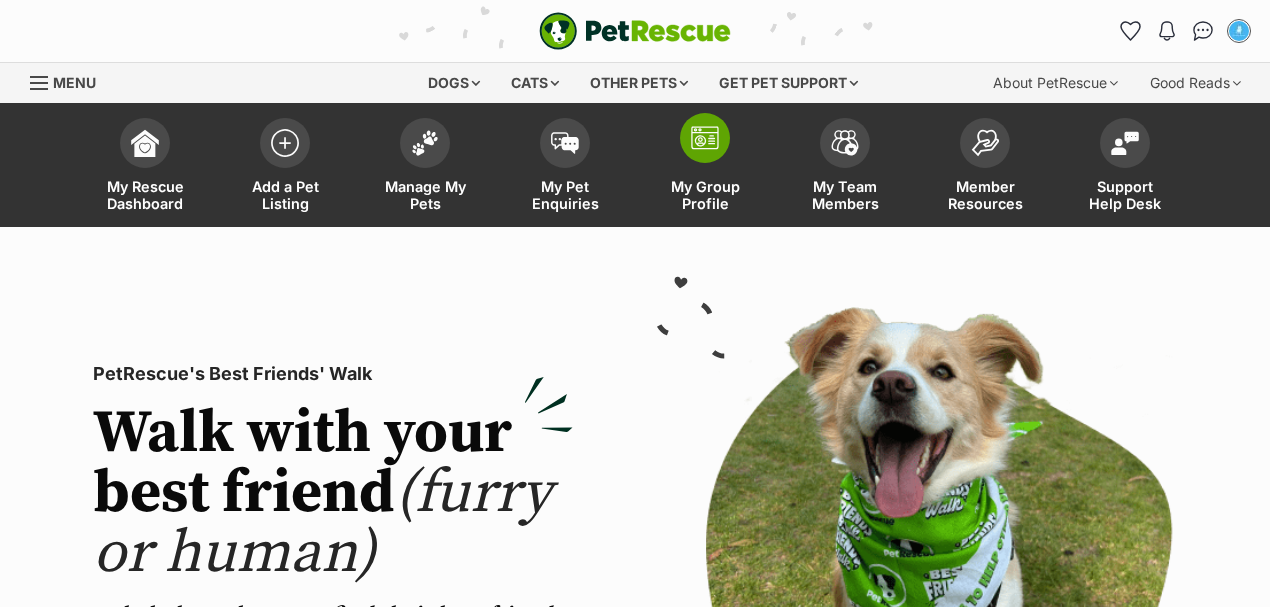 click on "My Group Profile" at bounding box center (705, 195) 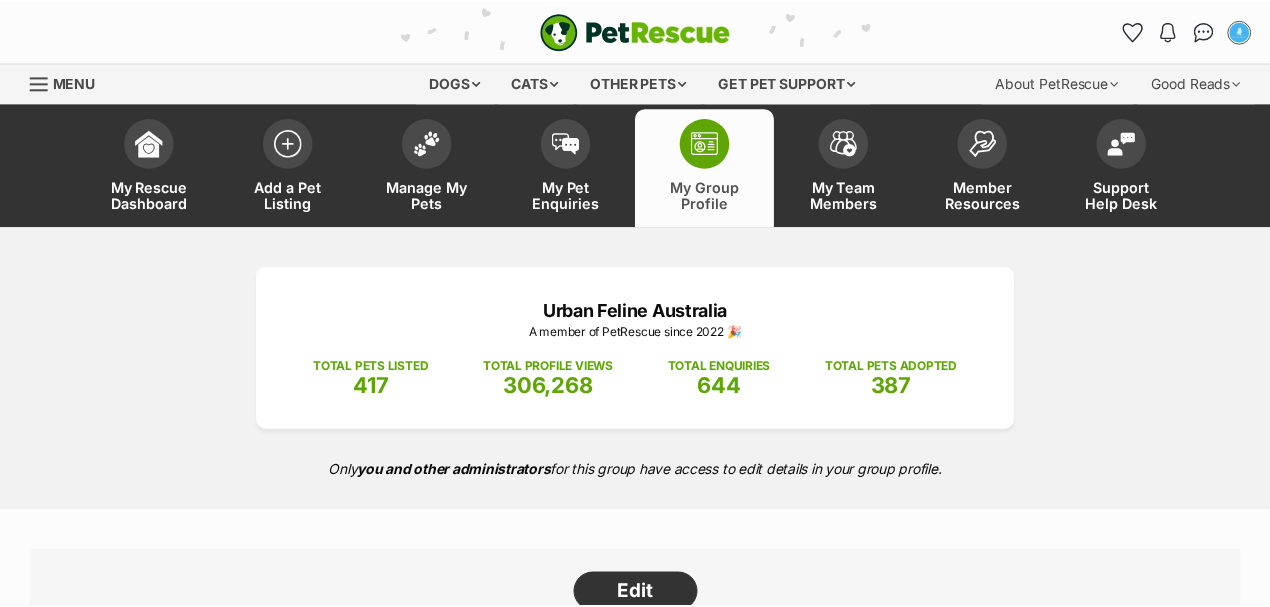 scroll, scrollTop: 0, scrollLeft: 0, axis: both 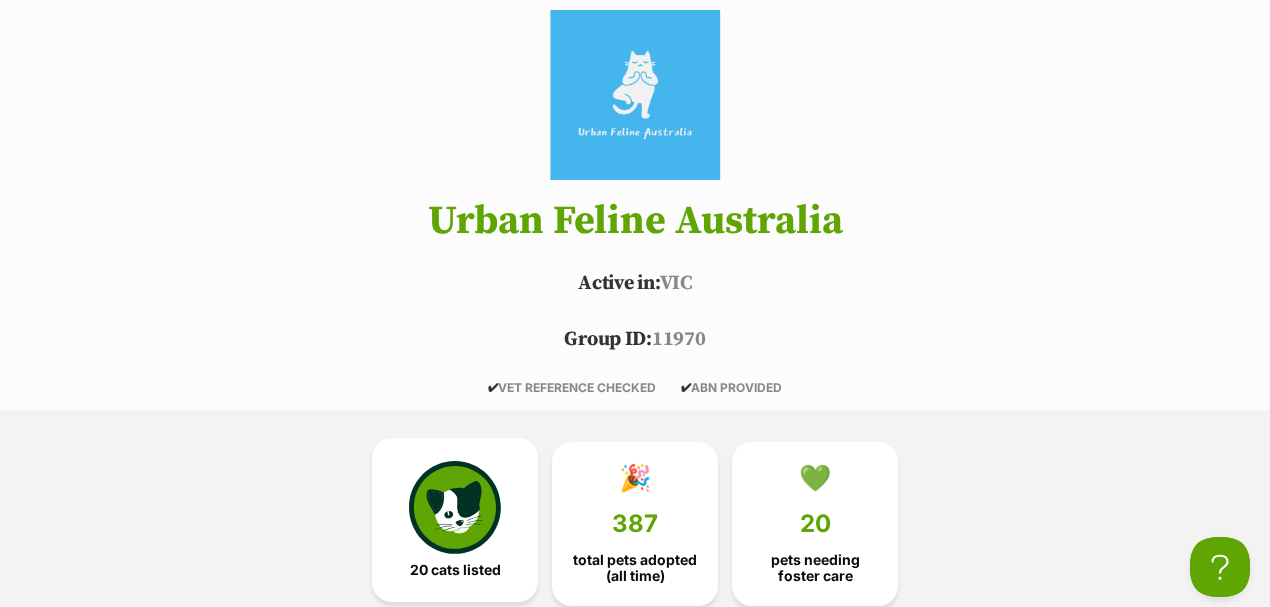 click at bounding box center (455, 507) 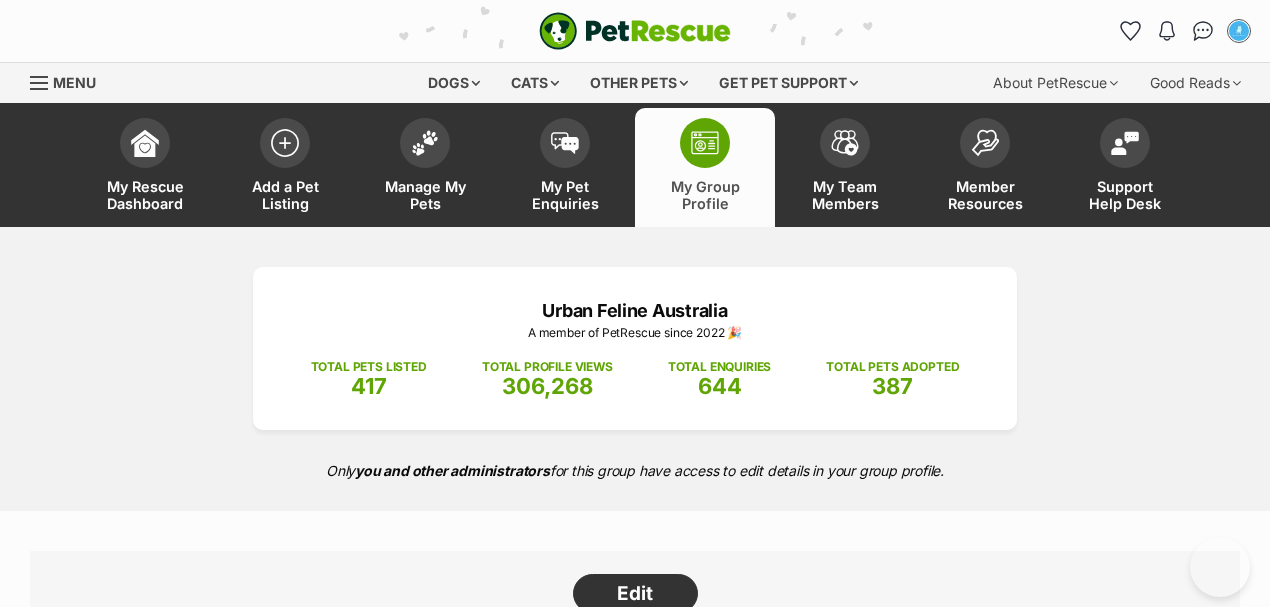 scroll, scrollTop: 1644, scrollLeft: 0, axis: vertical 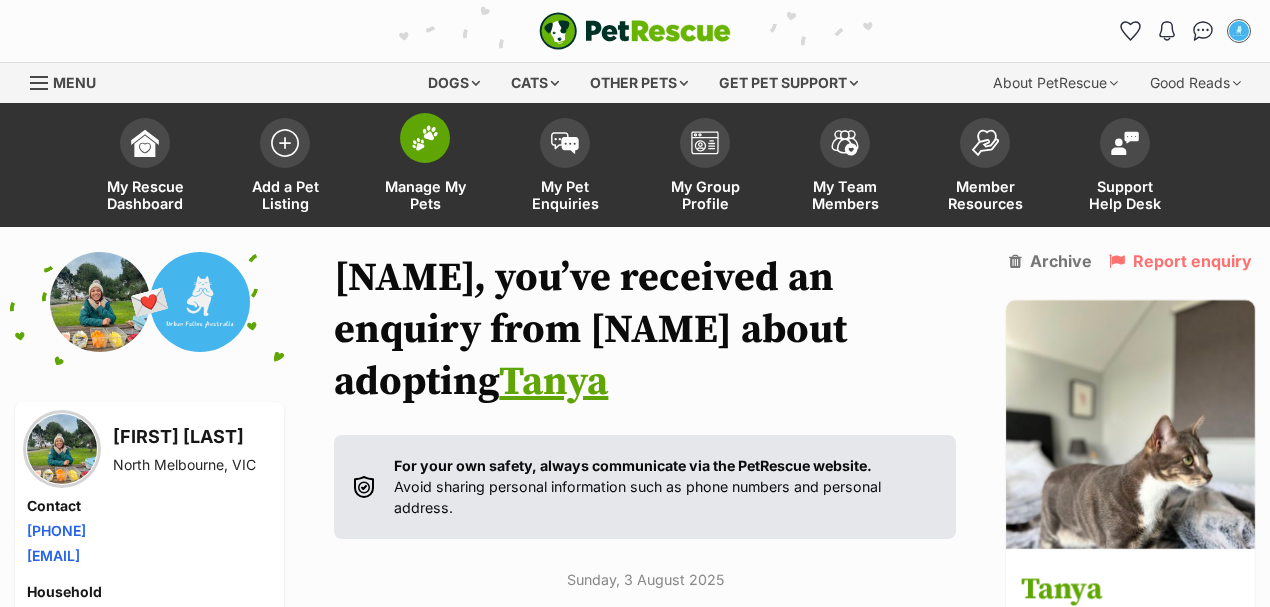 click at bounding box center [425, 138] 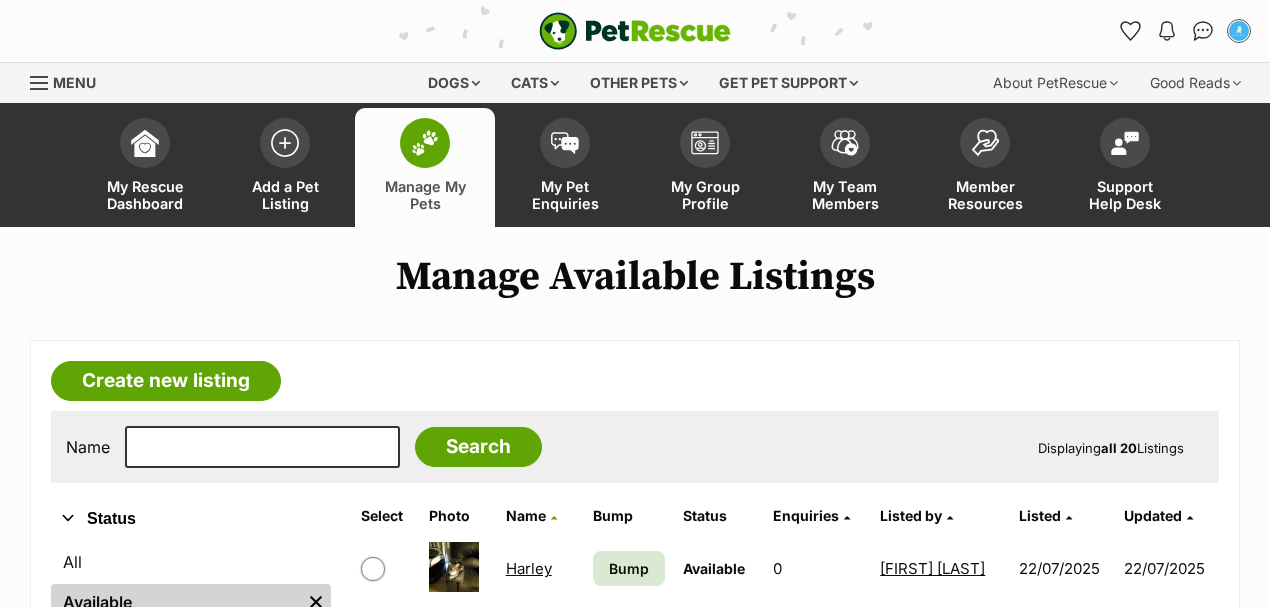 scroll, scrollTop: 0, scrollLeft: 0, axis: both 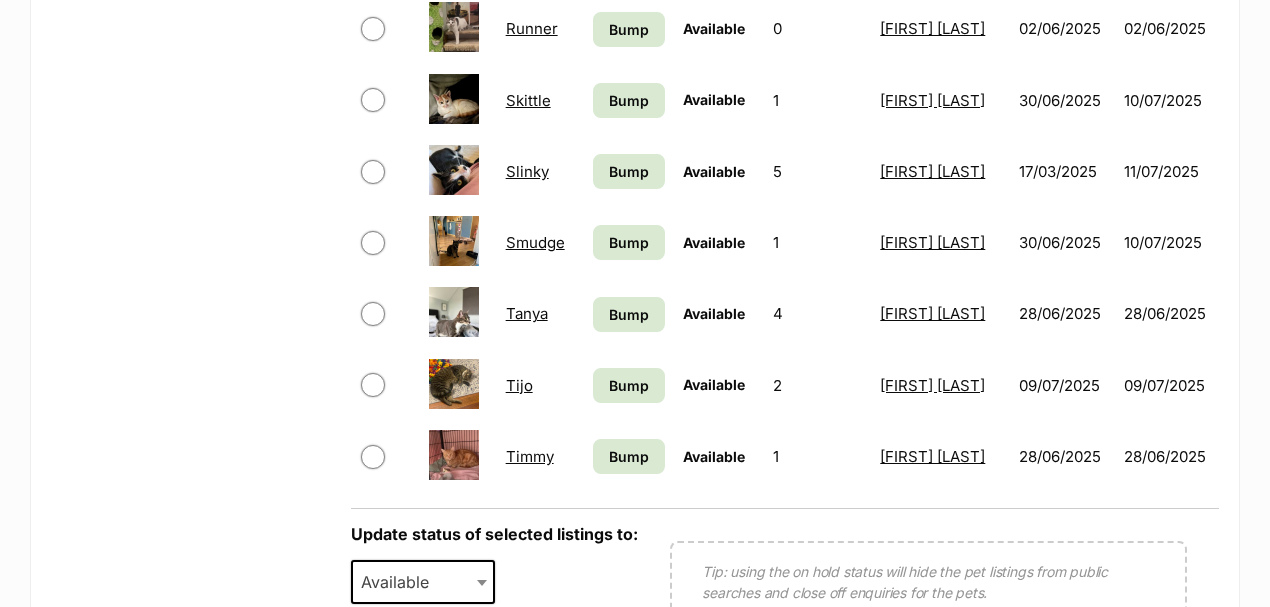 click on "Tanya" at bounding box center (527, 313) 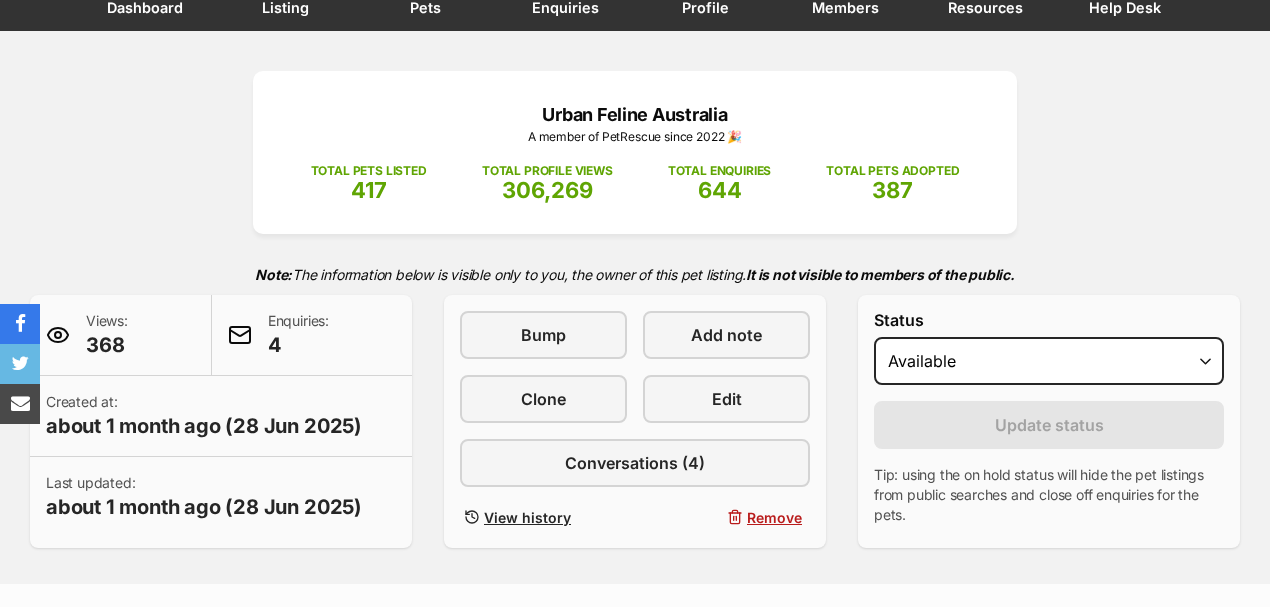 scroll, scrollTop: 333, scrollLeft: 0, axis: vertical 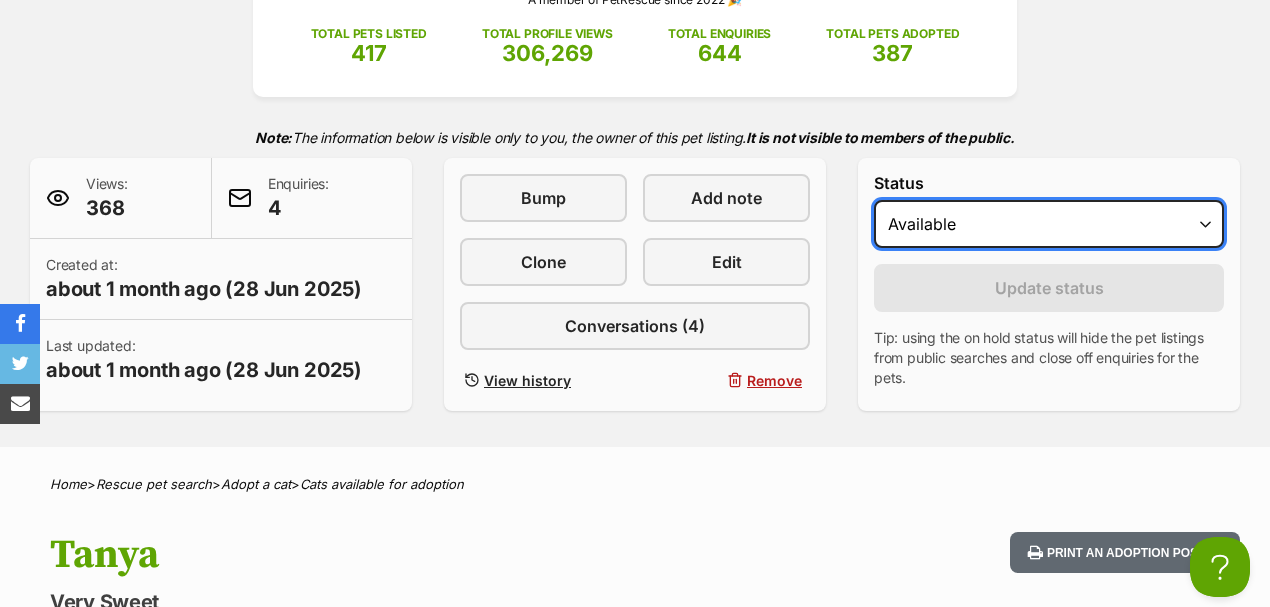 click on "Draft - not available as listing has enquires
Available
On hold
Adopted" at bounding box center (1049, 224) 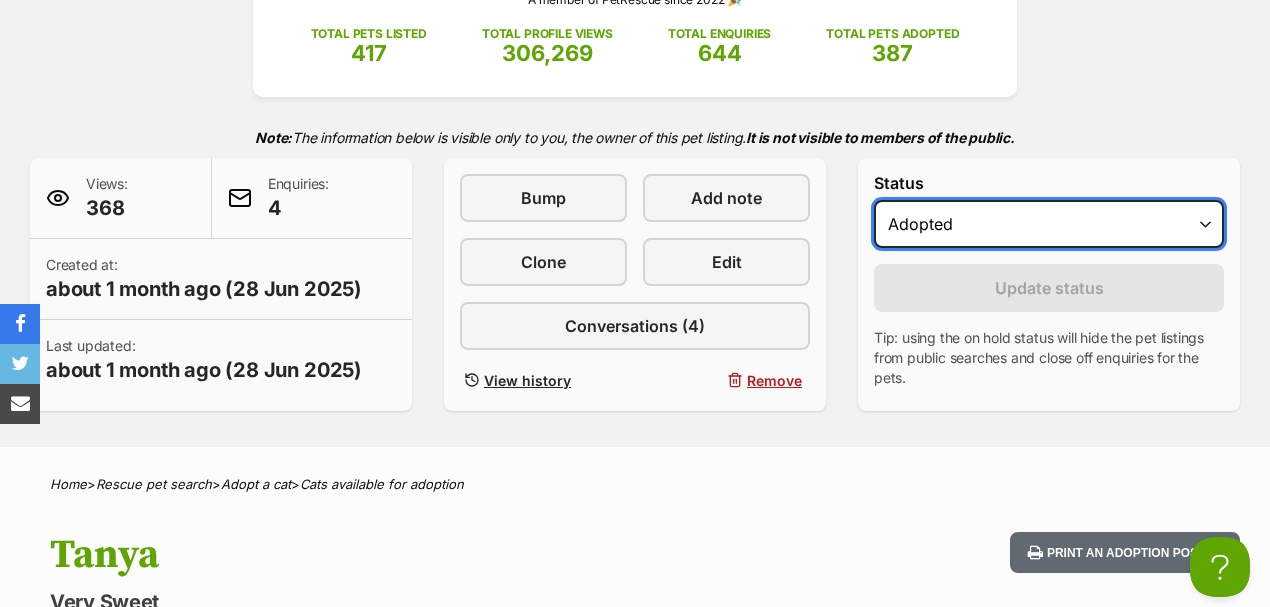 click on "Draft - not available as listing has enquires
Available
On hold
Adopted" at bounding box center [1049, 224] 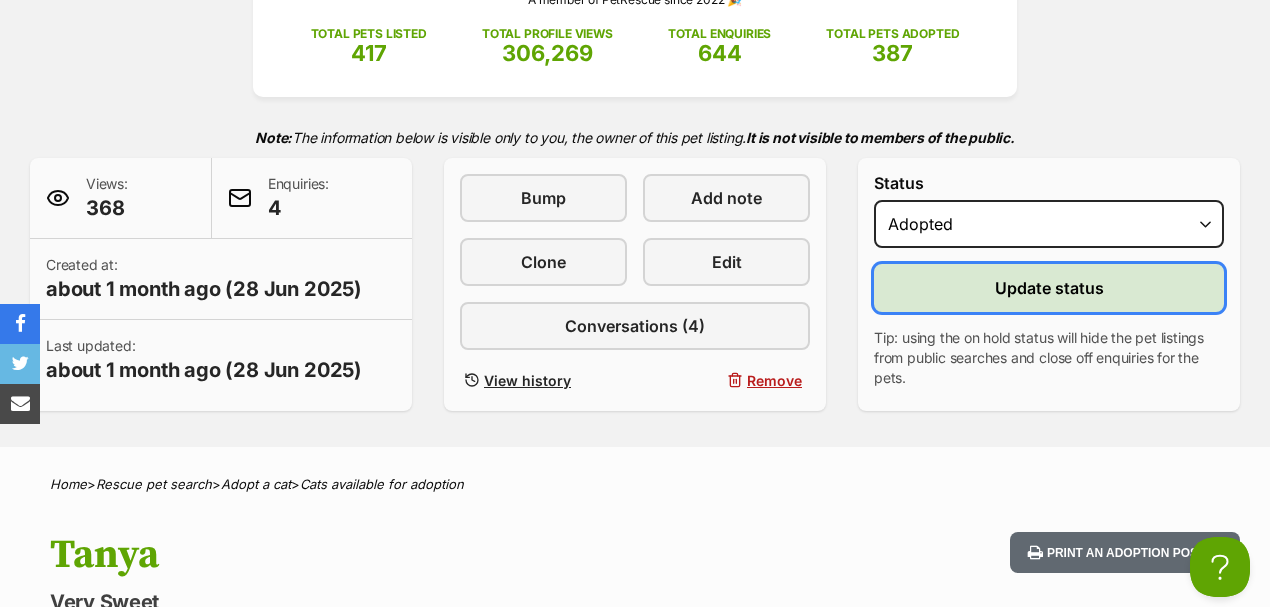 click on "Update status" at bounding box center [1049, 288] 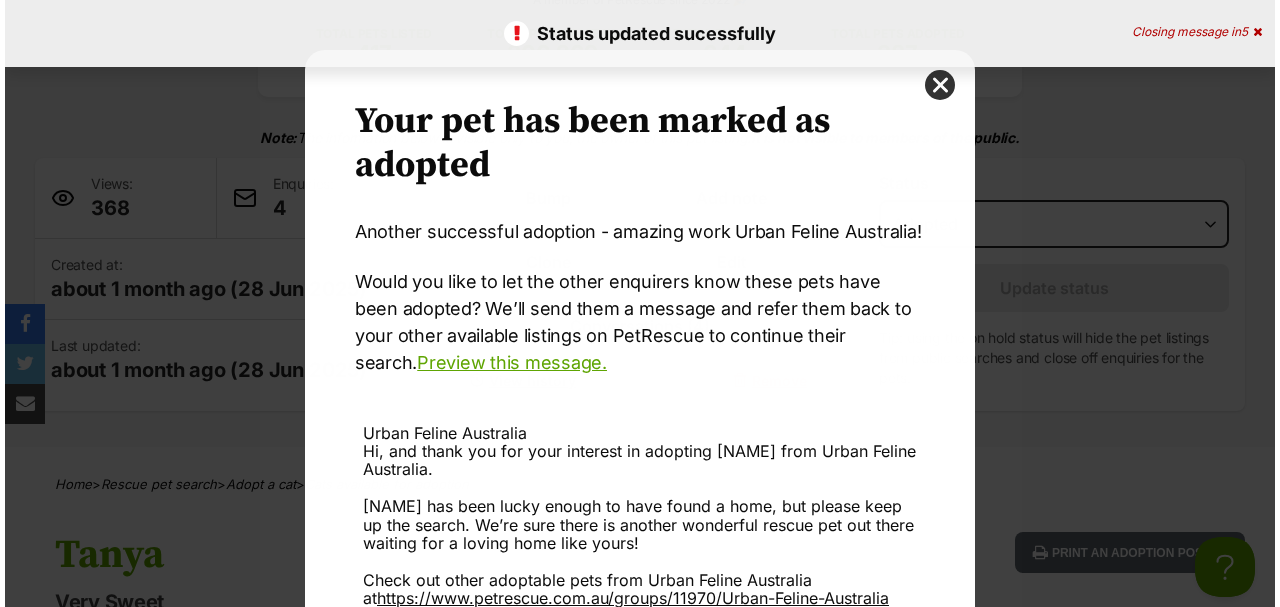 scroll, scrollTop: 0, scrollLeft: 0, axis: both 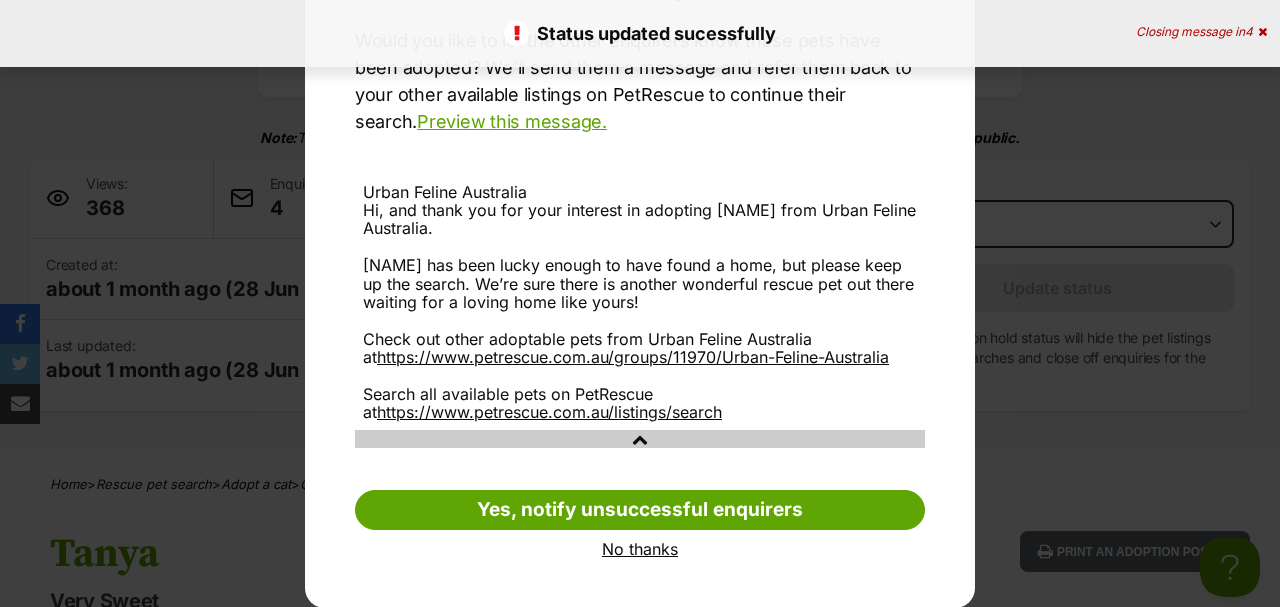 click on "No thanks" at bounding box center (640, 549) 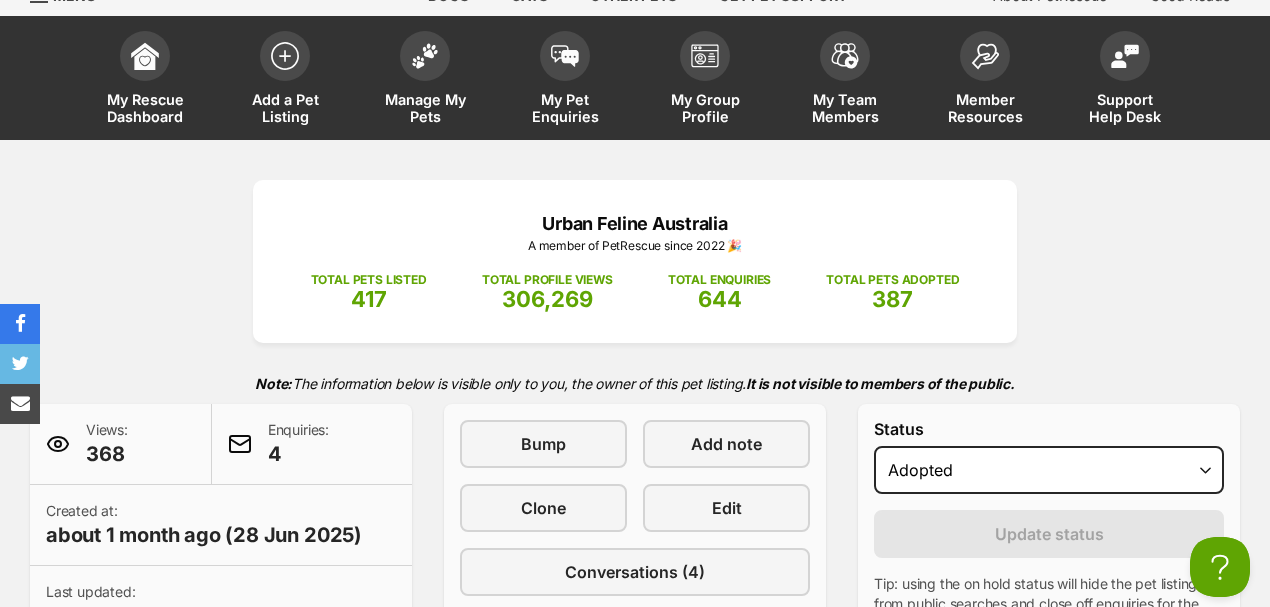 scroll, scrollTop: 0, scrollLeft: 0, axis: both 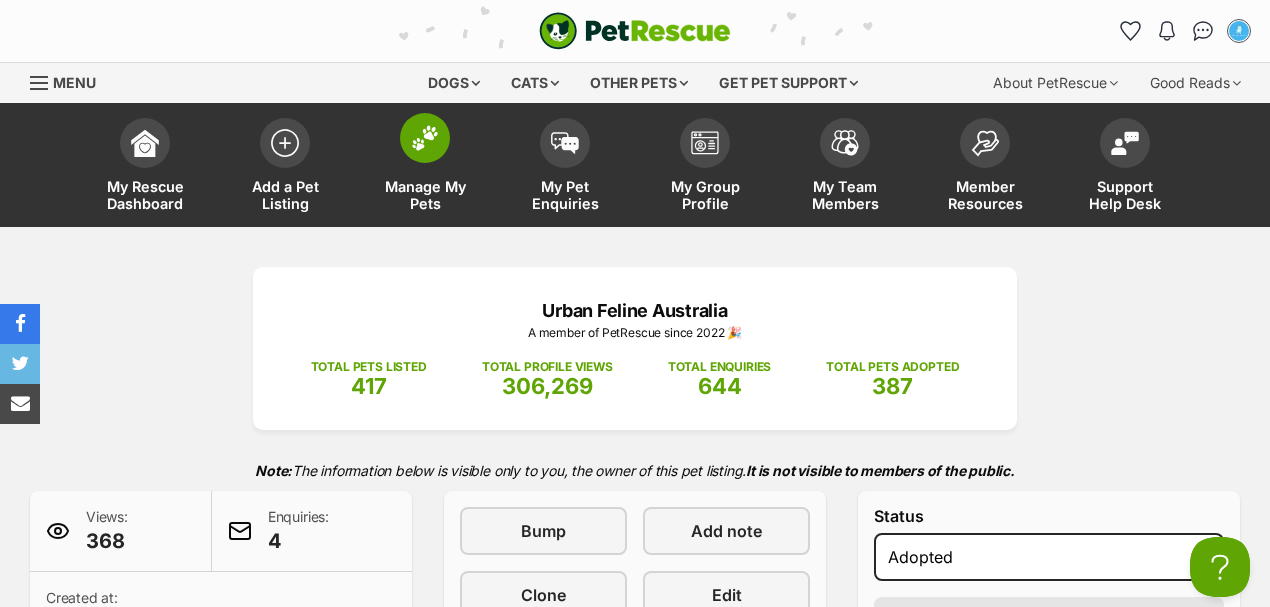 click on "Manage My Pets" at bounding box center (425, 167) 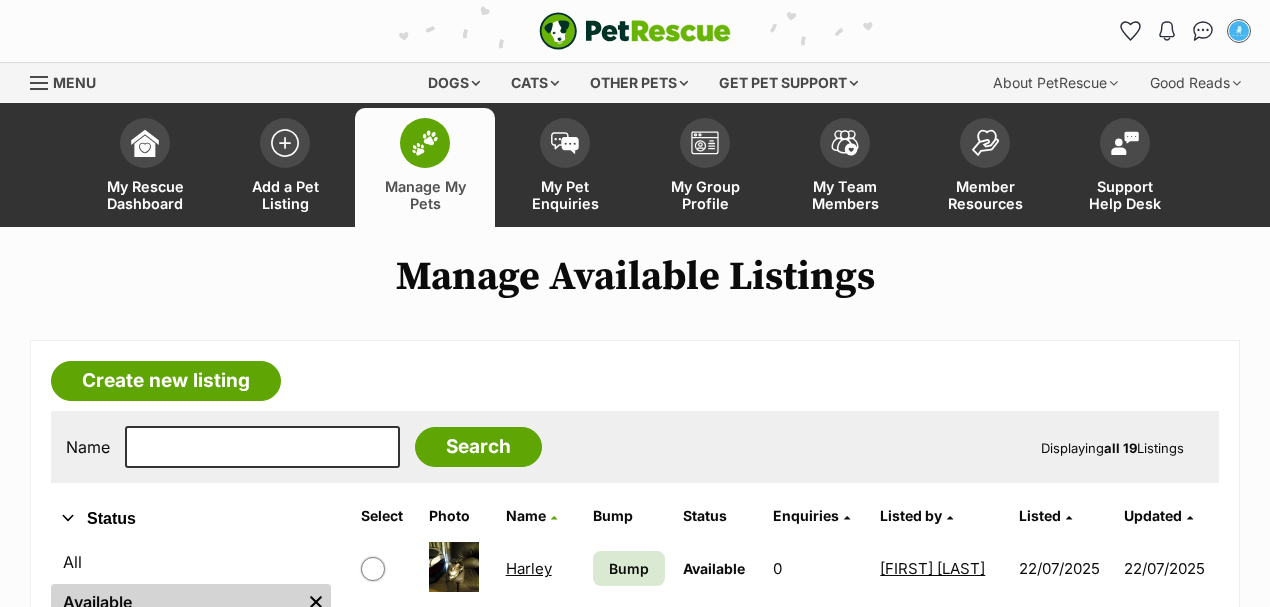 scroll, scrollTop: 236, scrollLeft: 0, axis: vertical 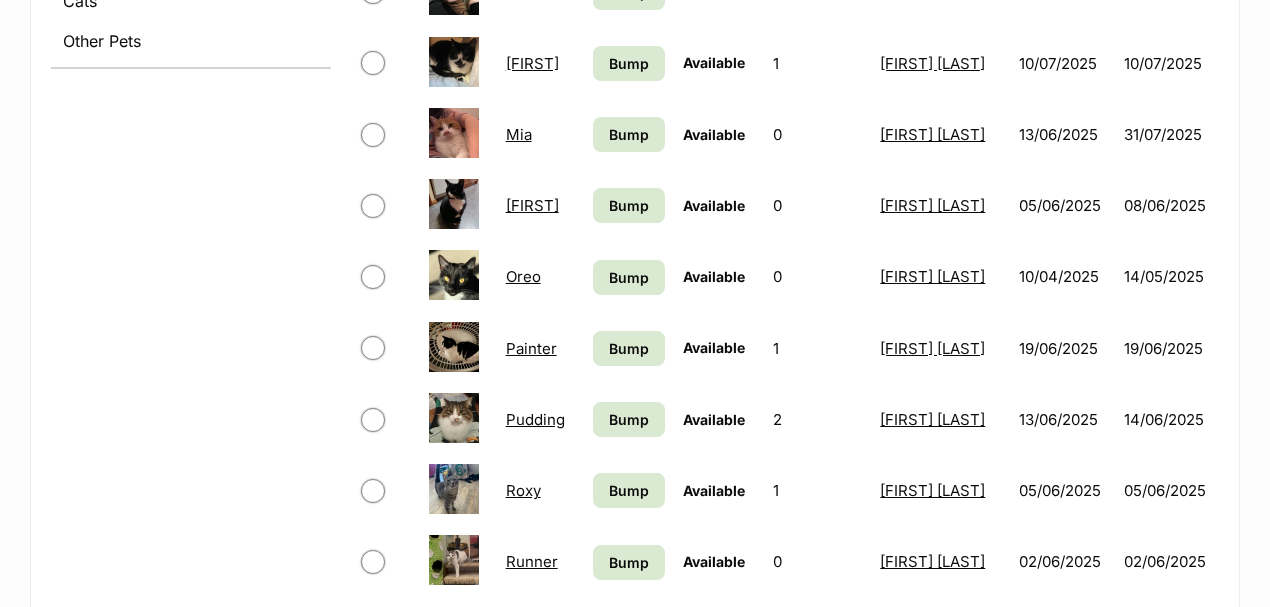 click on "Mya" at bounding box center [532, 205] 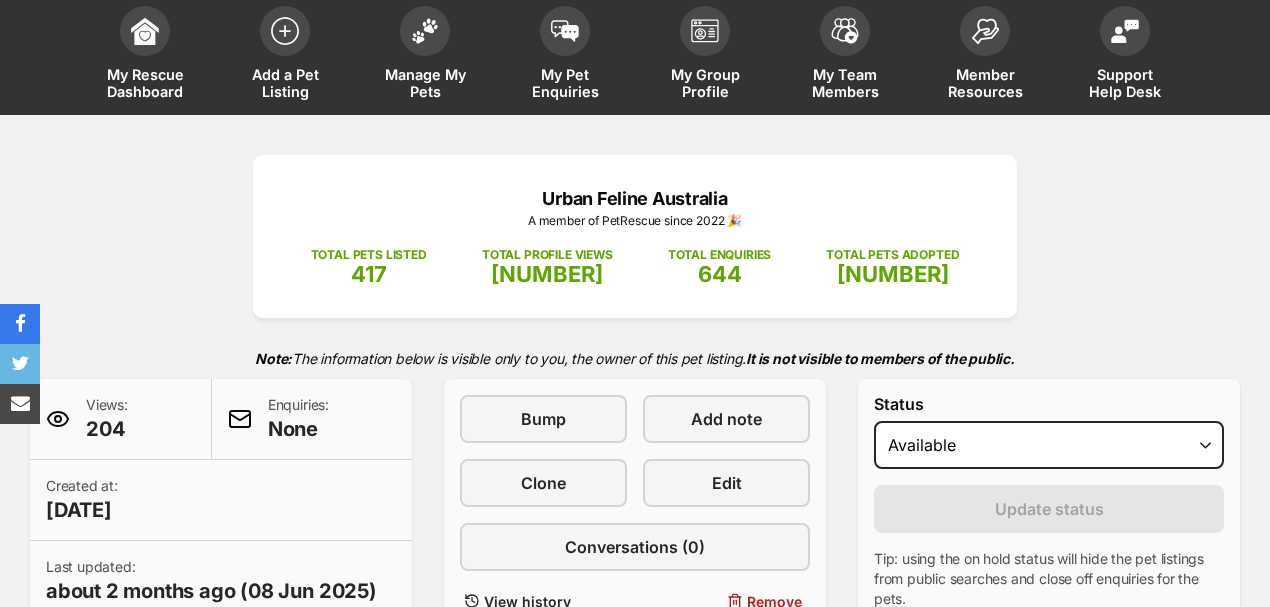 scroll, scrollTop: 333, scrollLeft: 0, axis: vertical 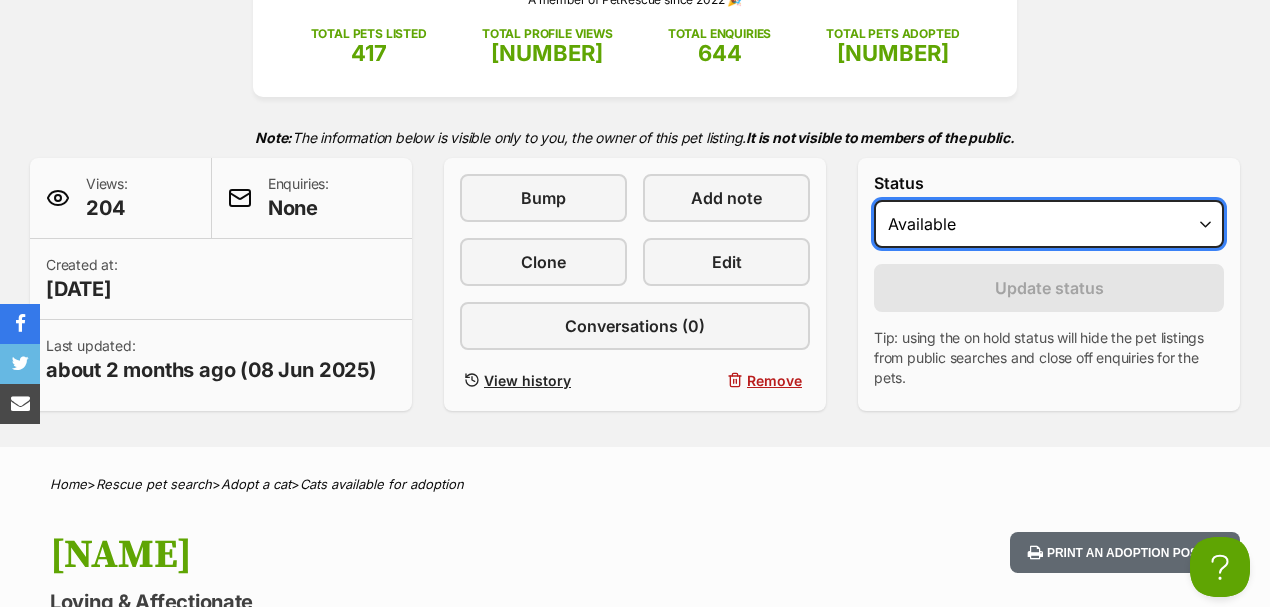 click on "Draft
Available
On hold
Adopted" at bounding box center [1049, 224] 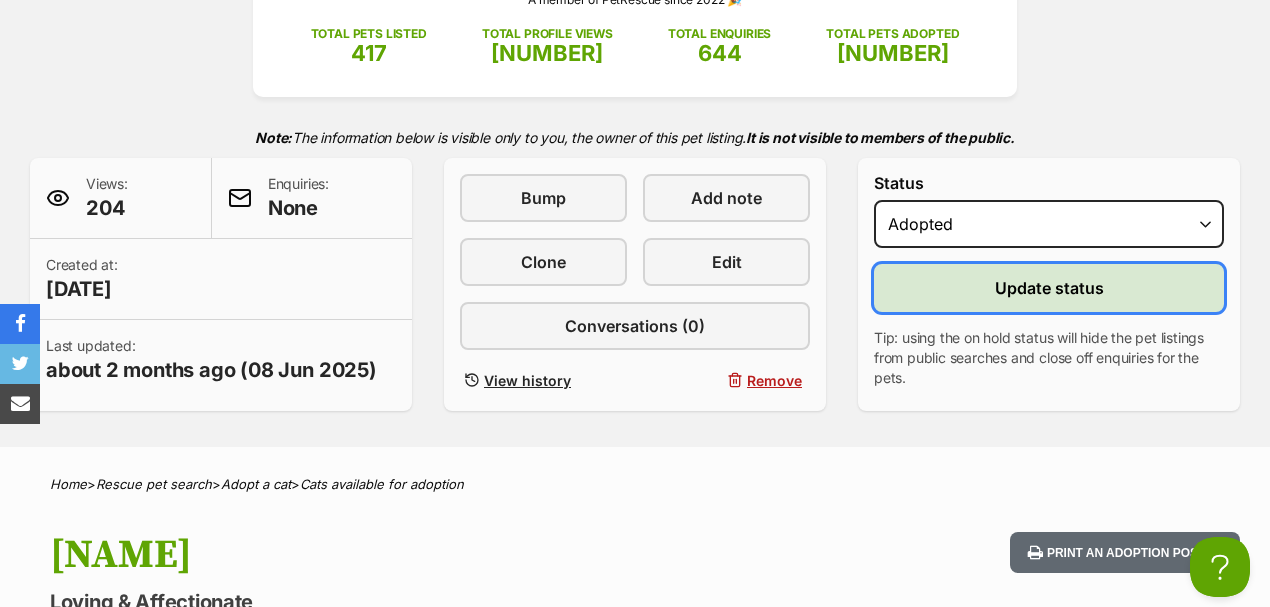 click on "Update status" at bounding box center [1049, 288] 